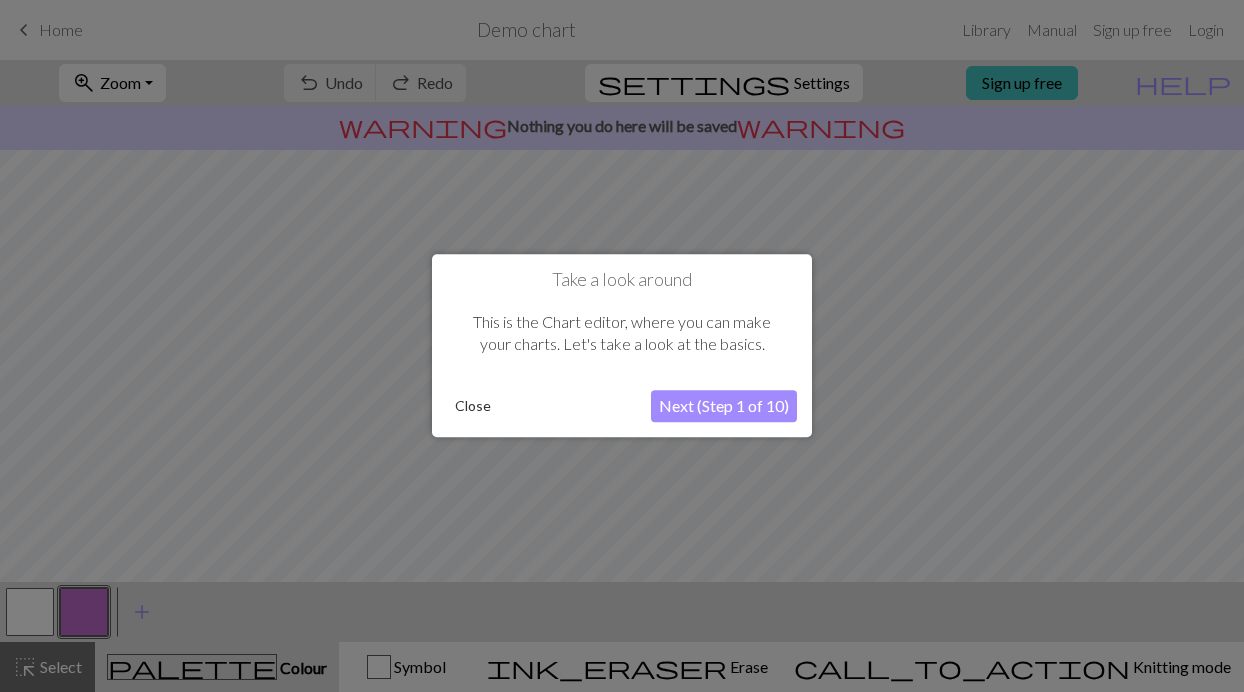 scroll, scrollTop: 0, scrollLeft: 0, axis: both 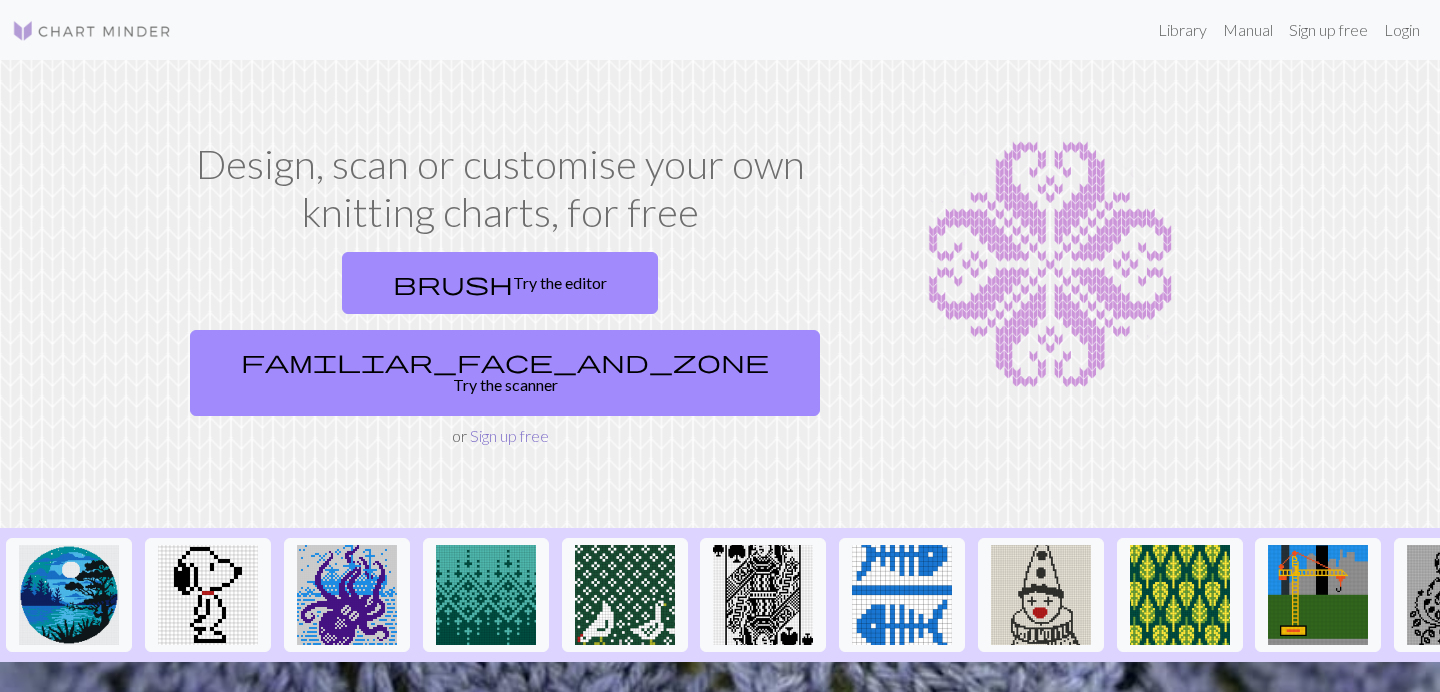 click on "Sign up free" at bounding box center [509, 435] 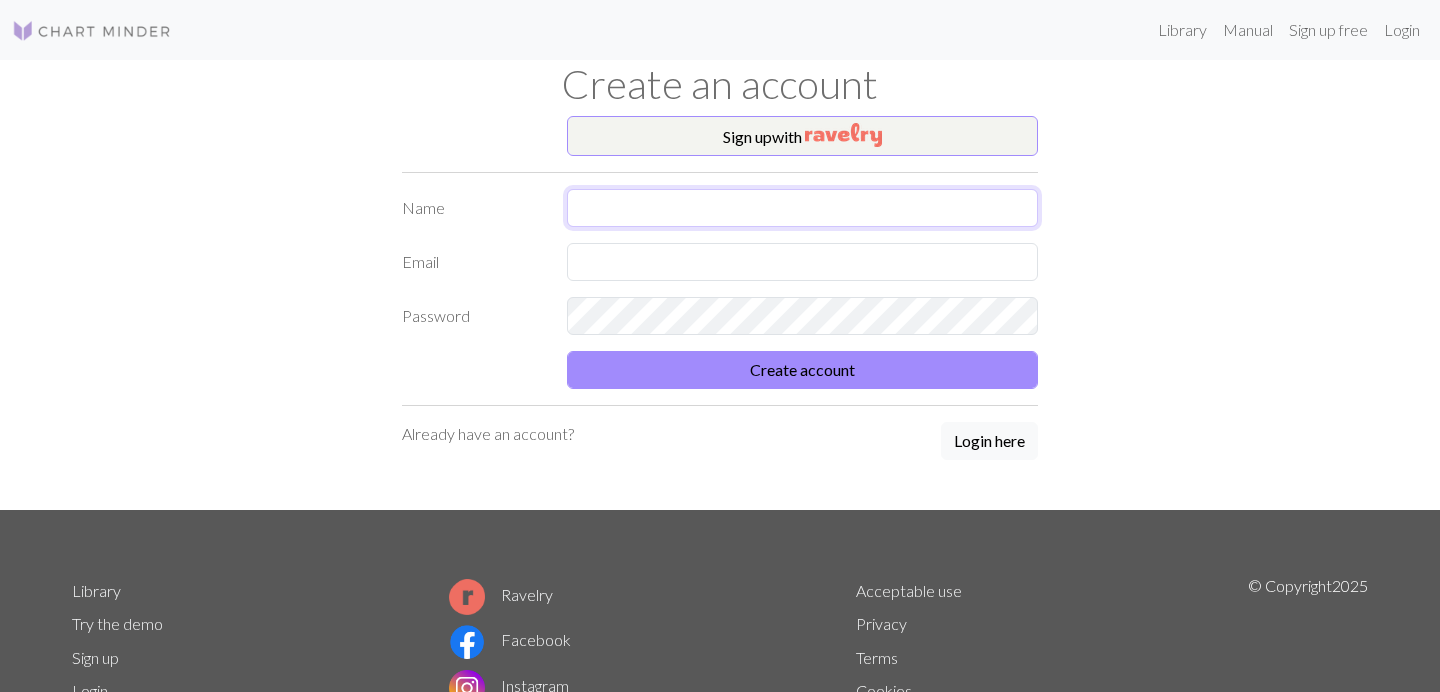 click at bounding box center (802, 208) 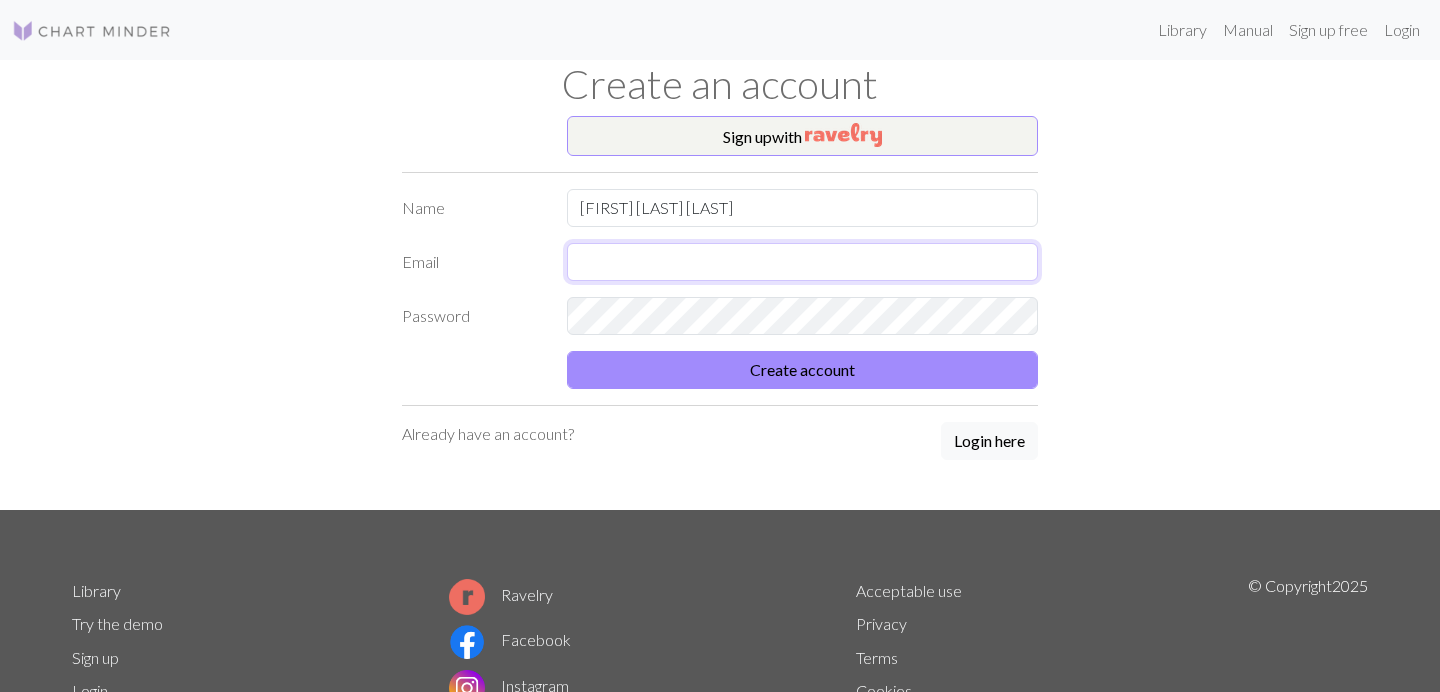 click at bounding box center [802, 262] 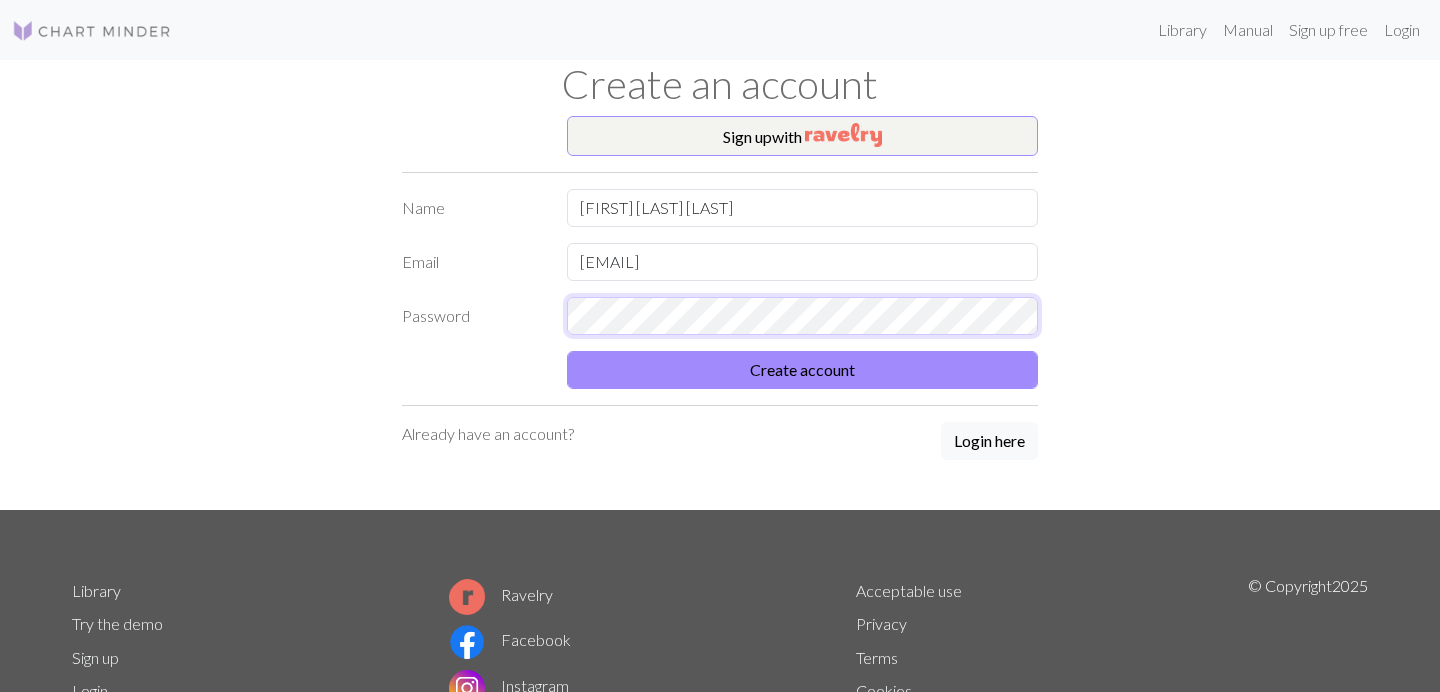 click on "Create account" at bounding box center (802, 370) 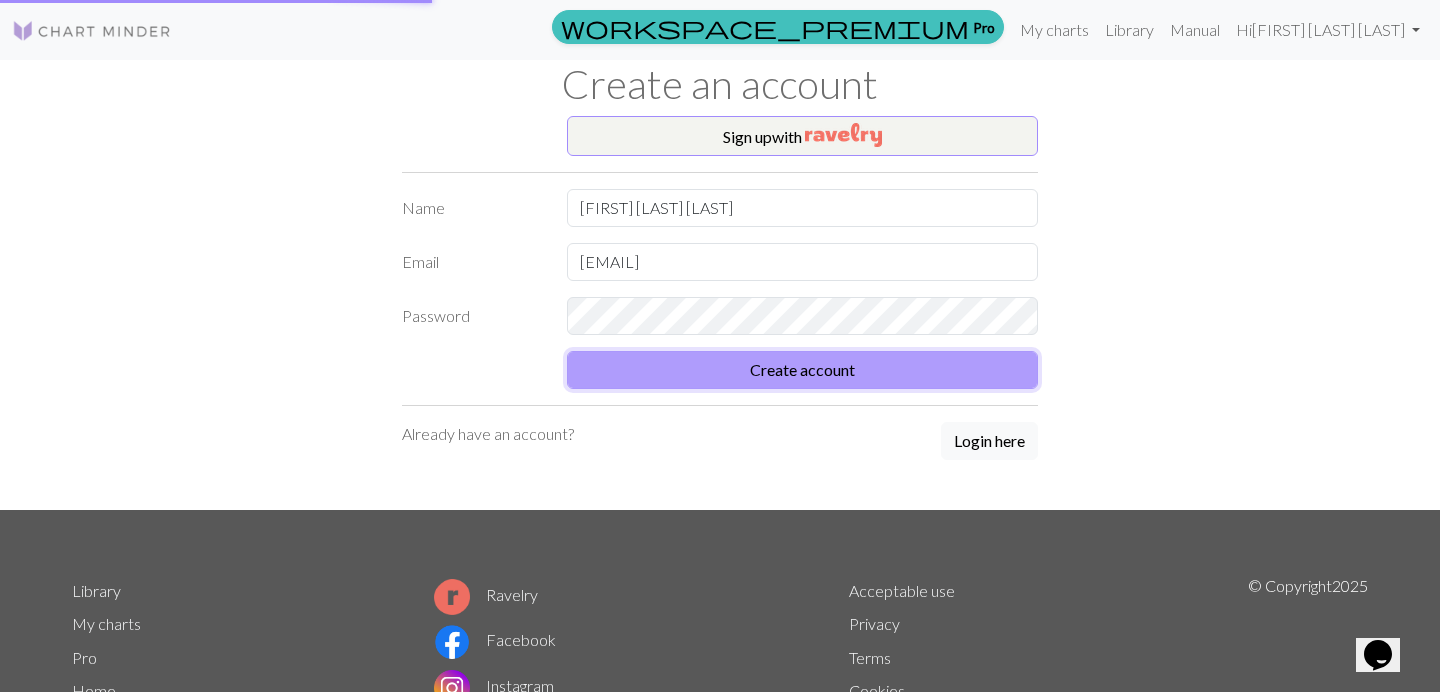 click on "Create account" at bounding box center [802, 370] 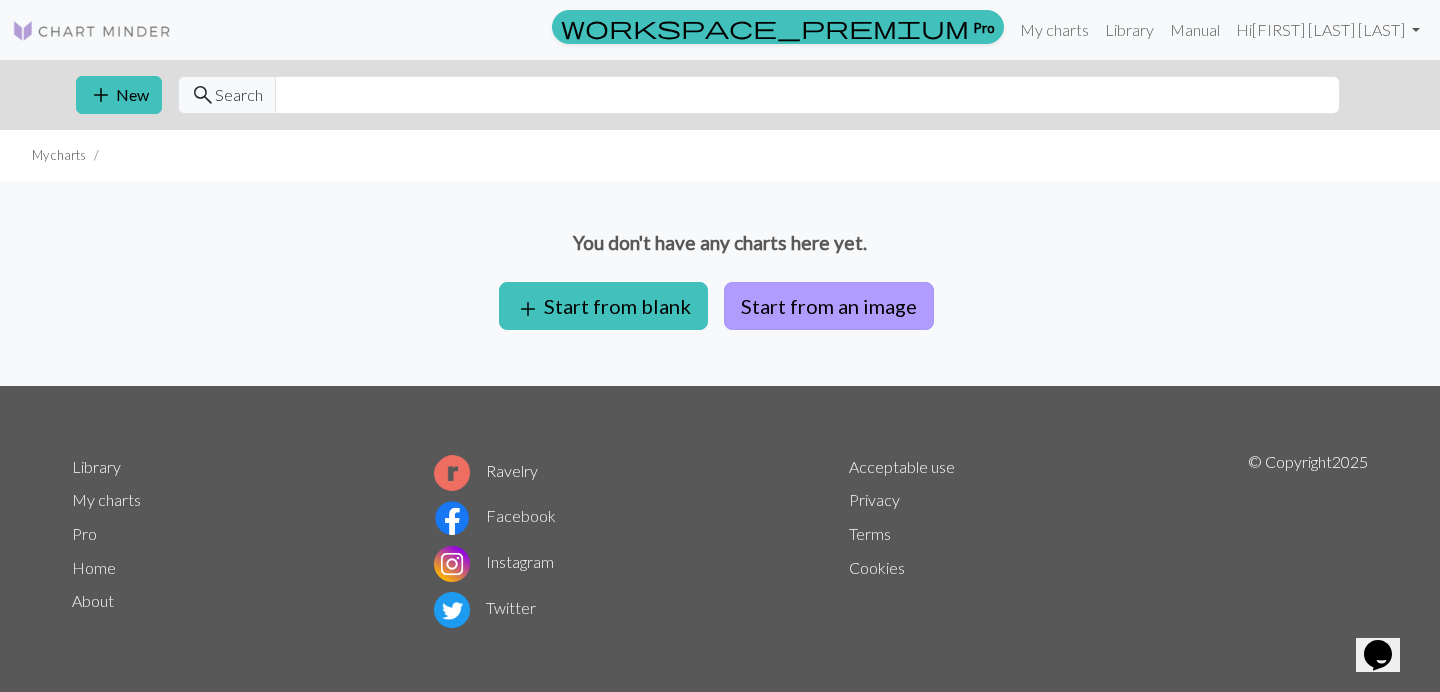 click on "Start from an image" at bounding box center (829, 306) 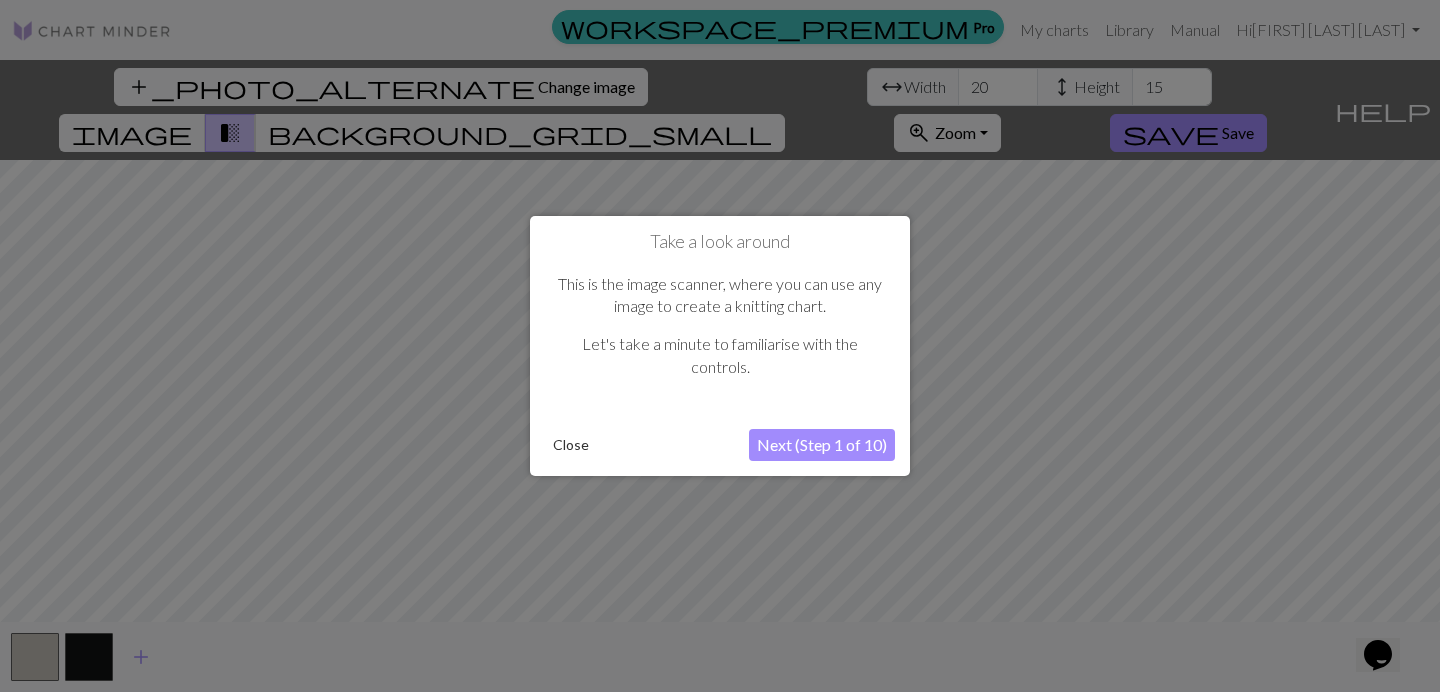 click on "Next (Step 1 of 10)" at bounding box center (822, 445) 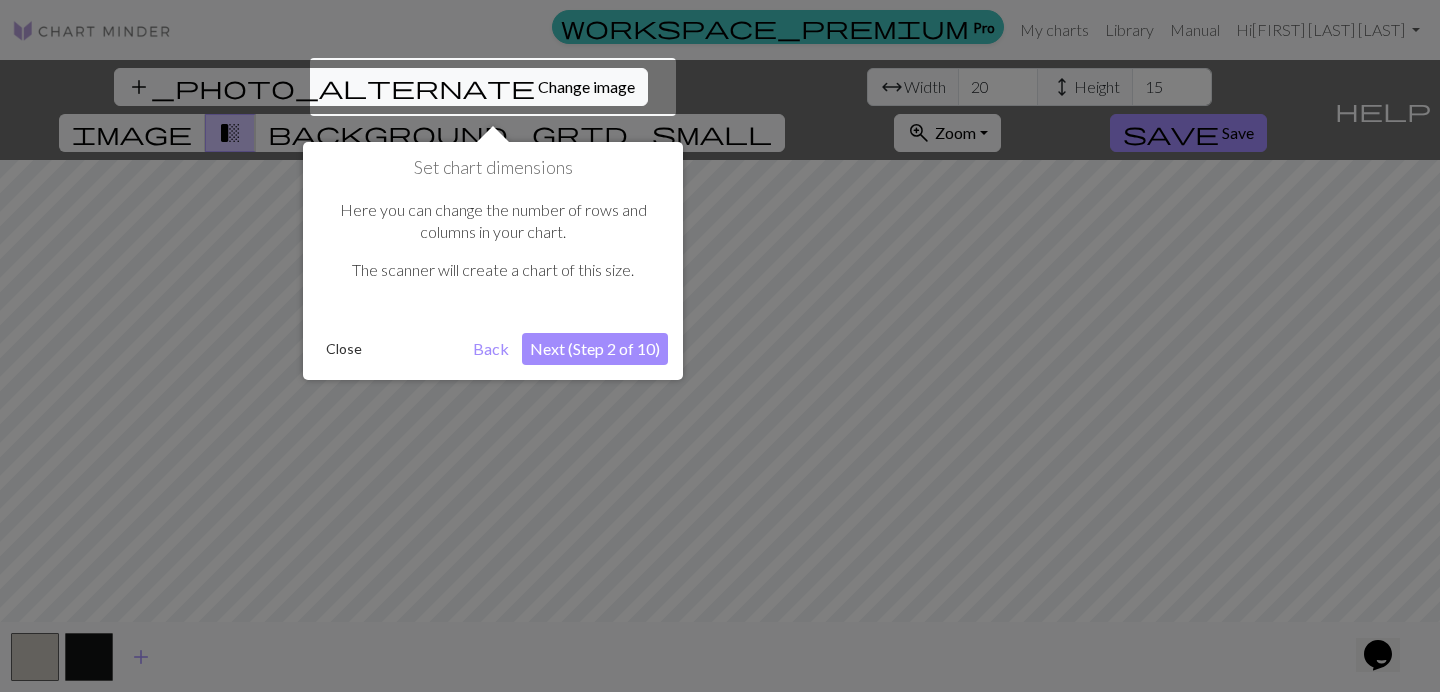 click on "Next (Step 2 of 10)" at bounding box center [595, 349] 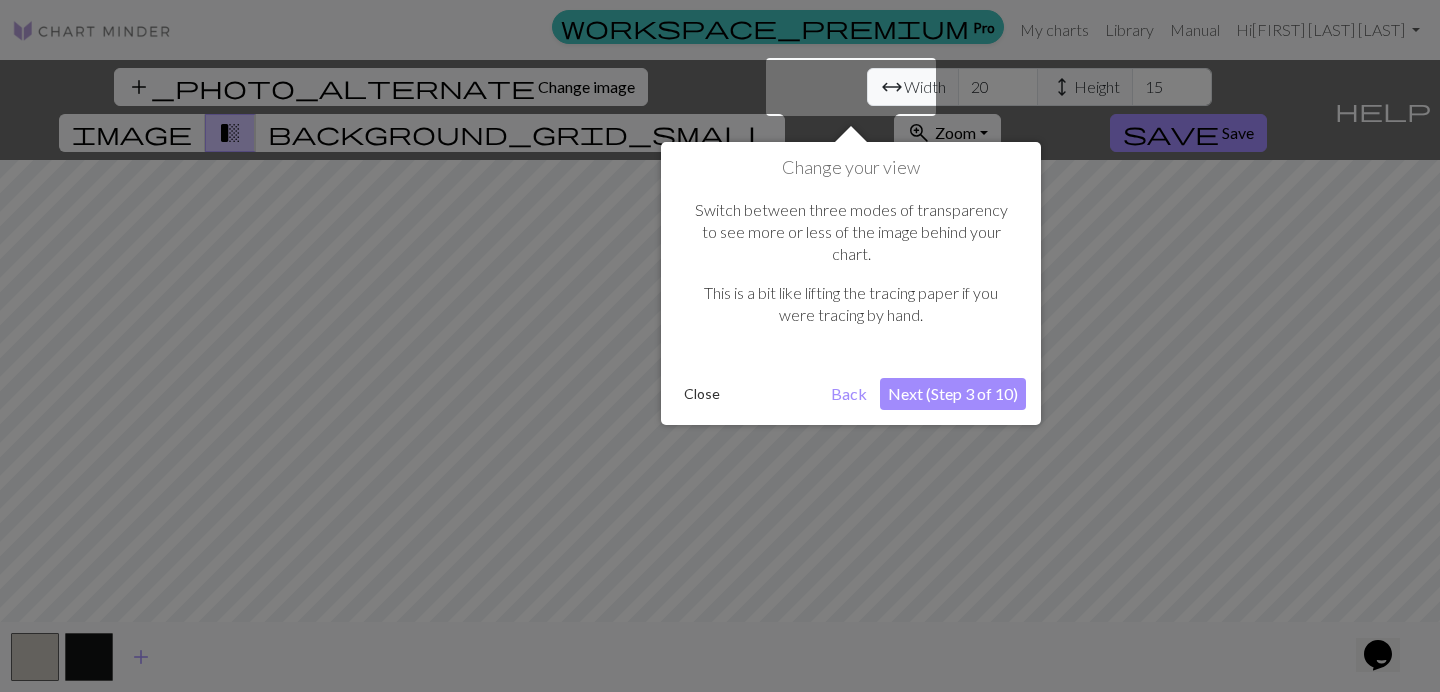 click on "Next (Step 3 of 10)" at bounding box center (953, 394) 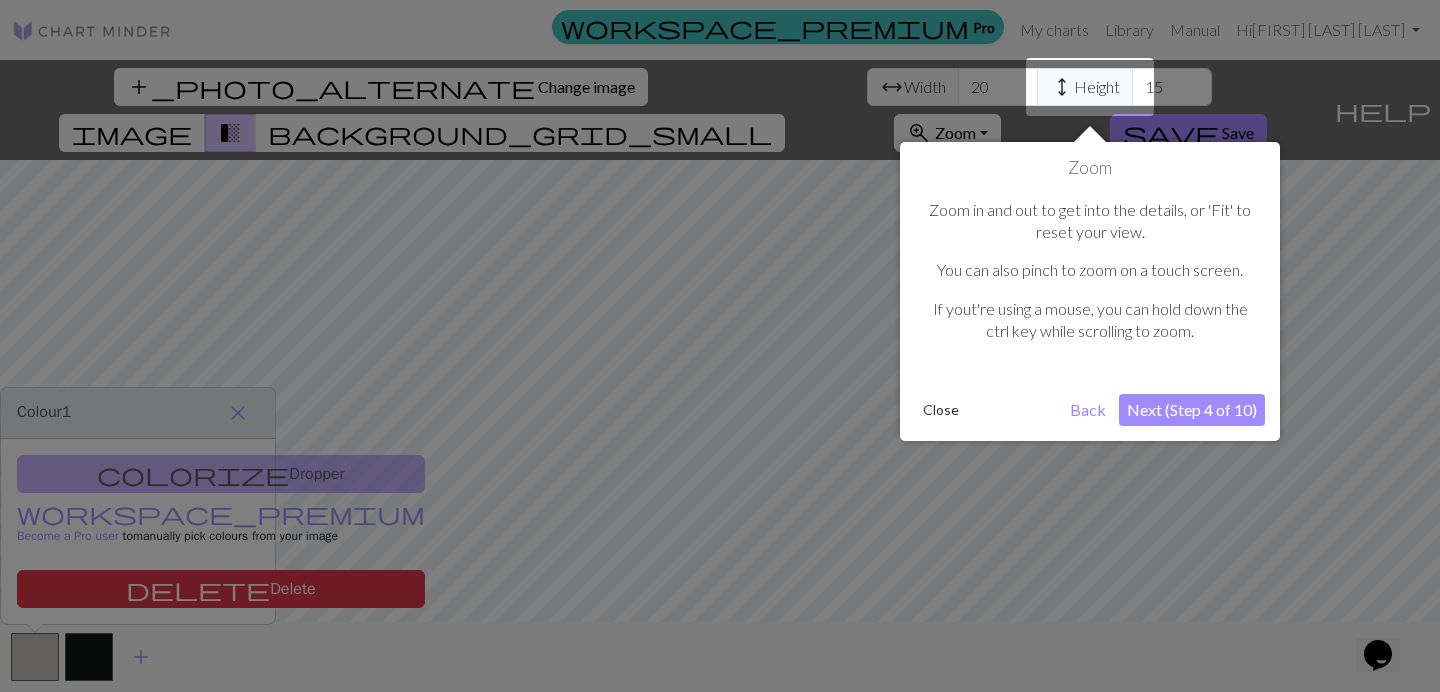 click on "Next (Step 4 of 10)" at bounding box center [1192, 410] 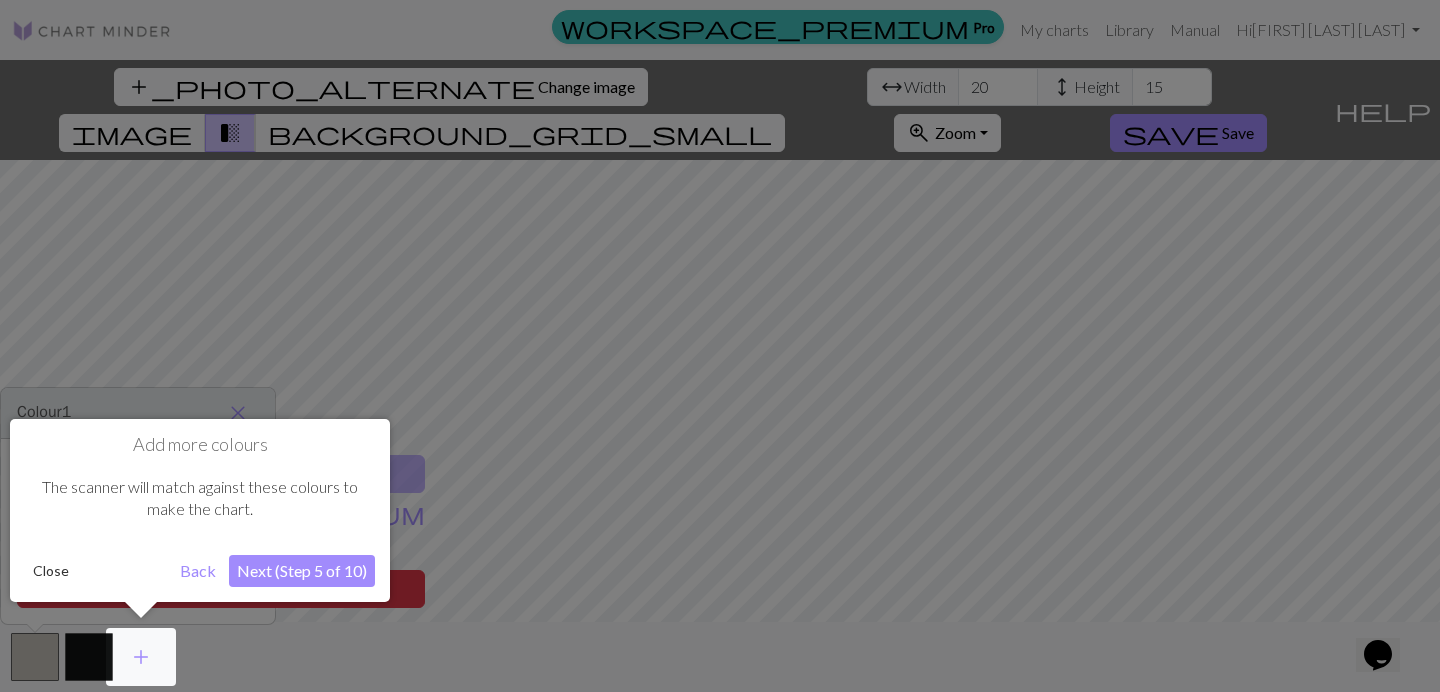 click on "Next (Step 5 of 10)" at bounding box center (302, 571) 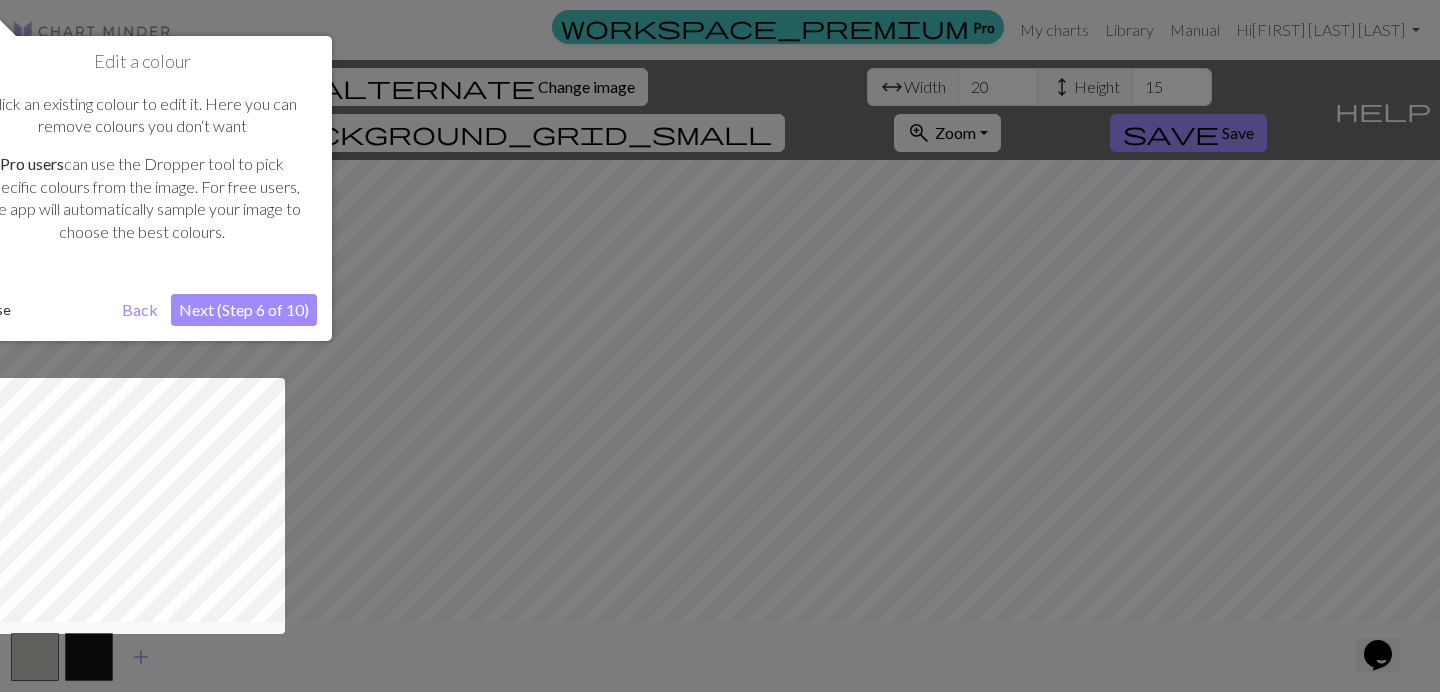 click on "Next (Step 6 of 10)" at bounding box center [244, 310] 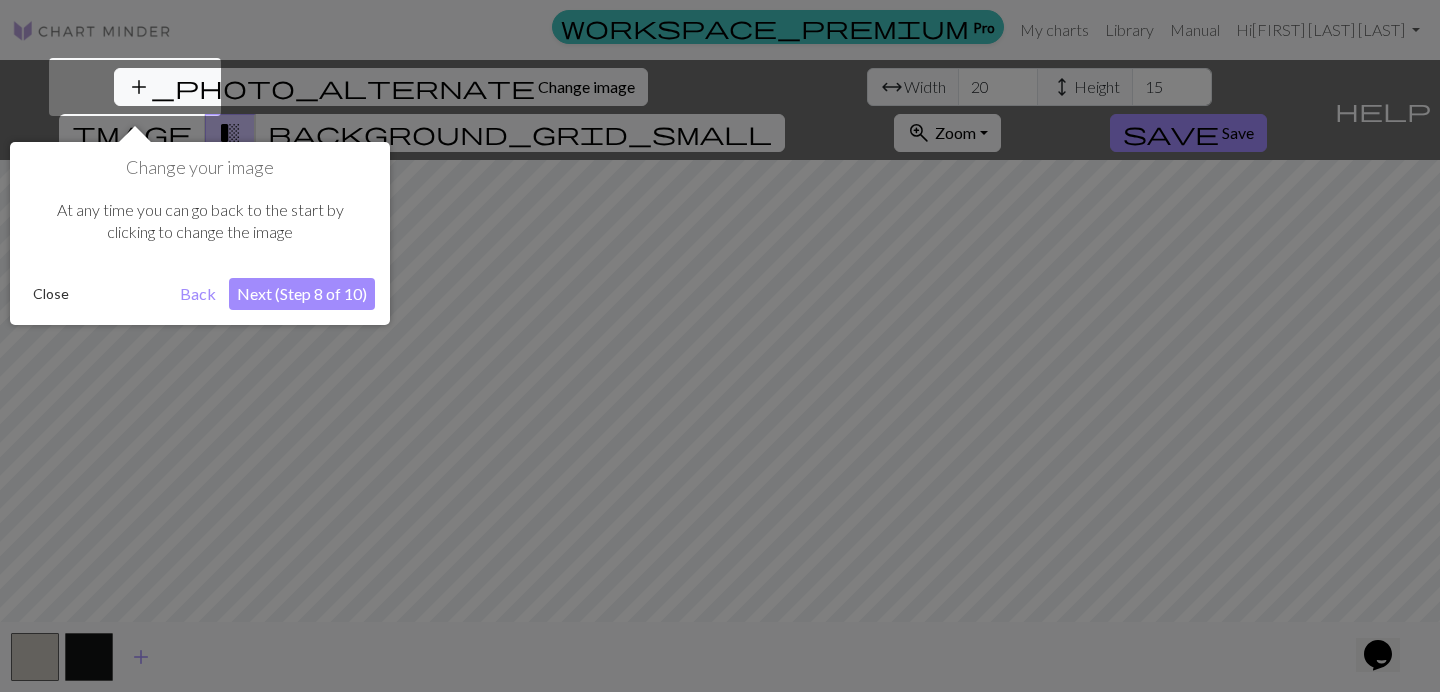 click on "Next (Step 8 of 10)" at bounding box center [302, 294] 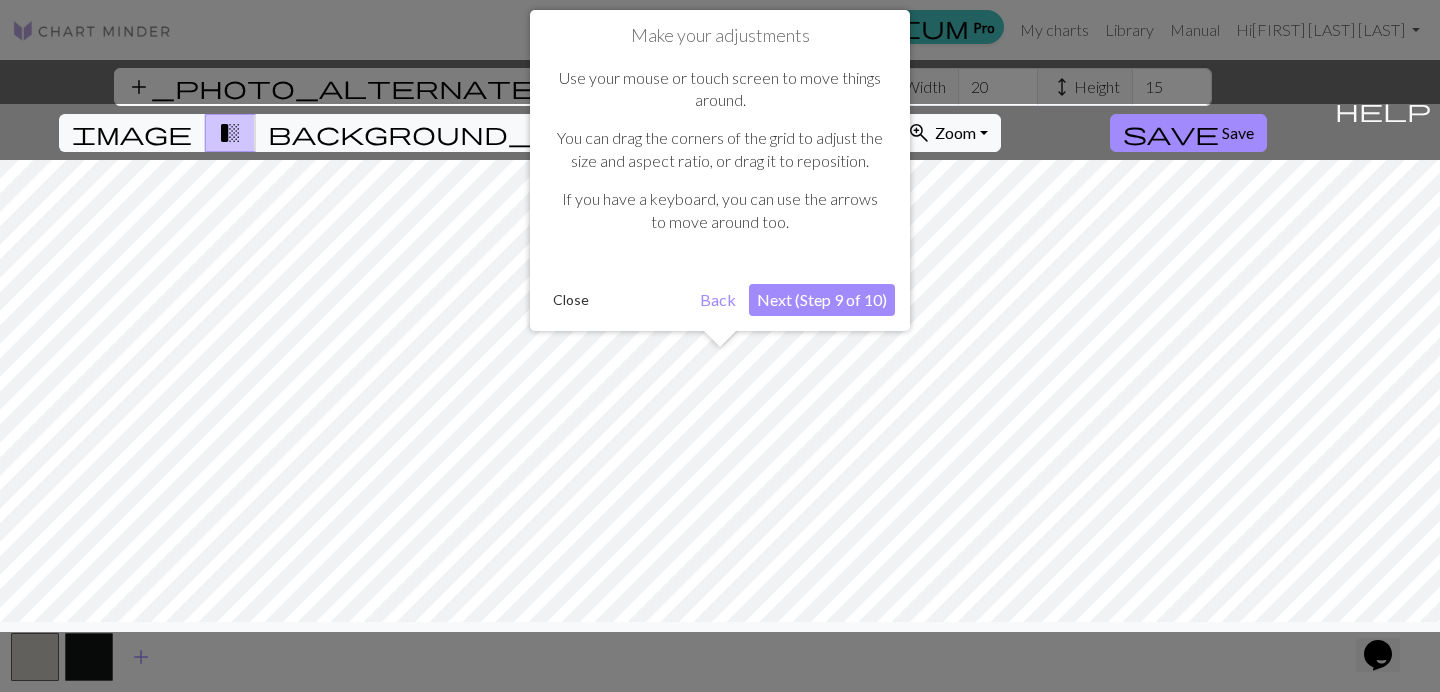 click on "Next (Step 9 of 10)" at bounding box center [822, 300] 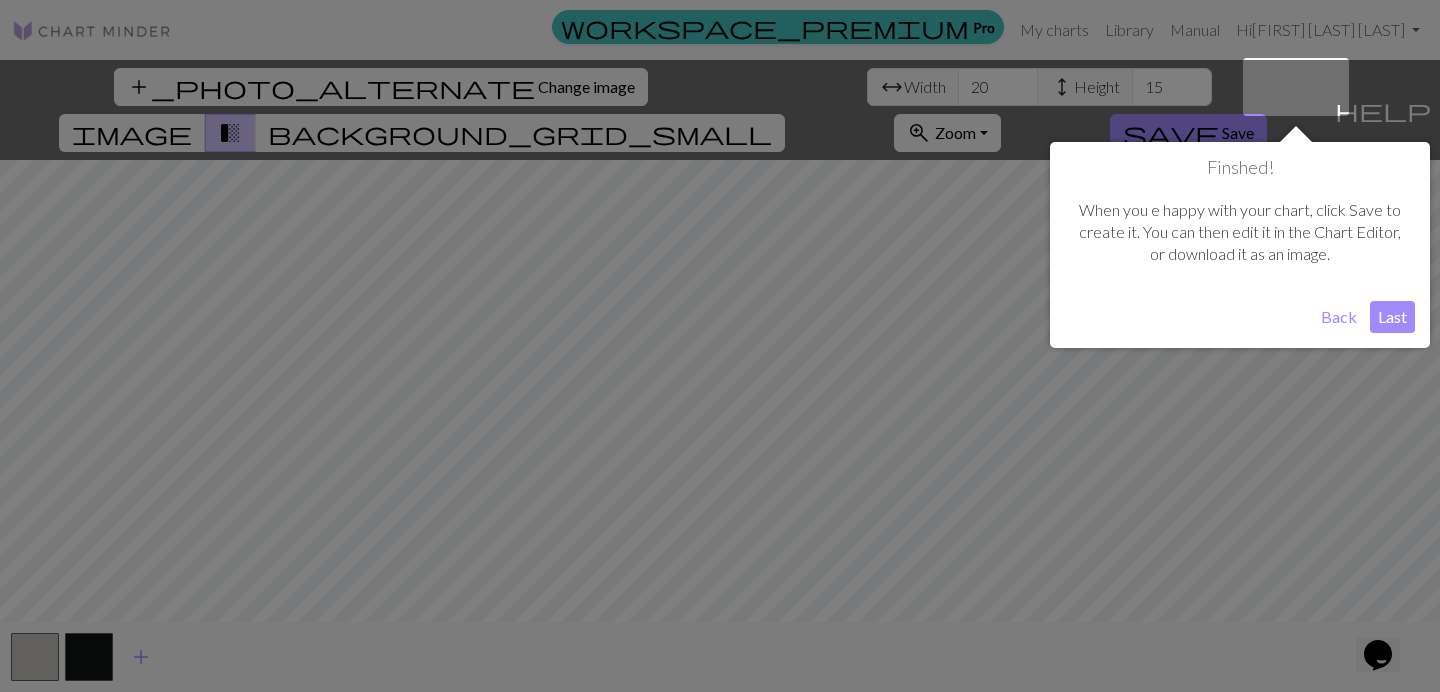 click on "Last" at bounding box center [1392, 317] 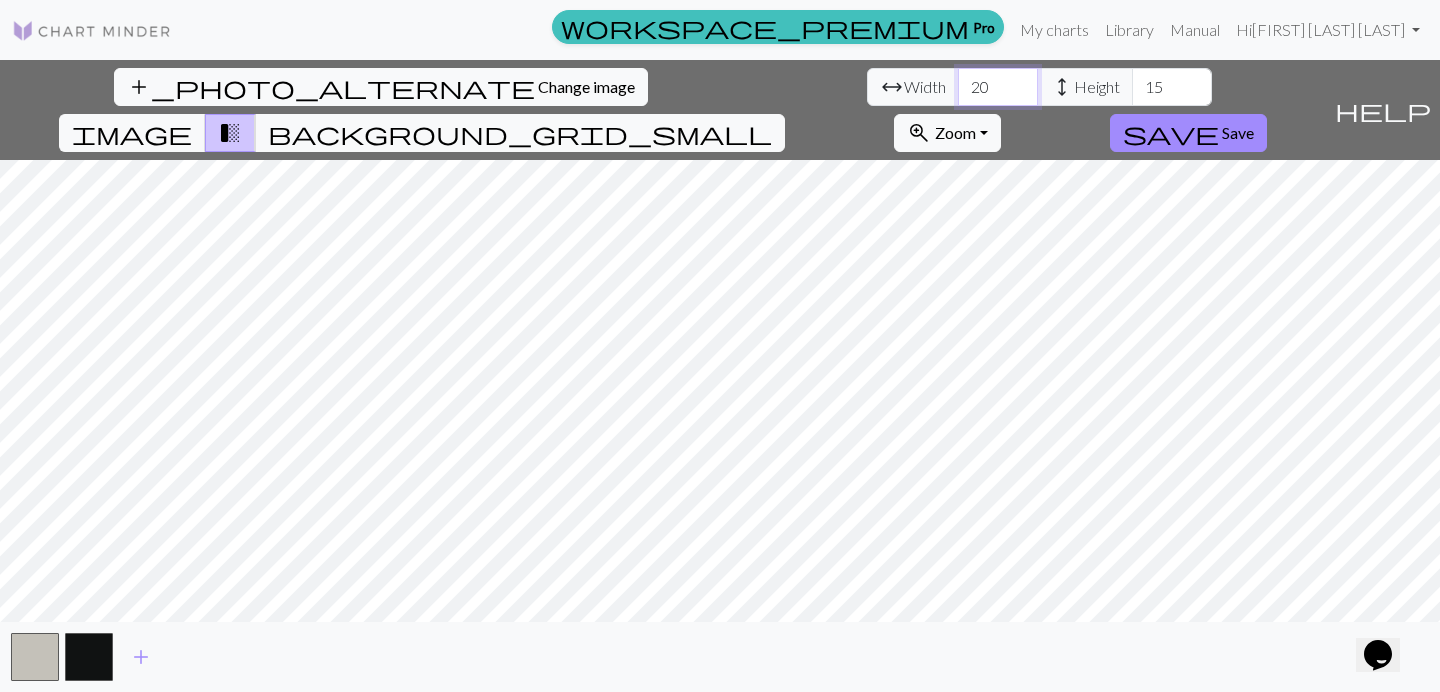 click on "20" at bounding box center (998, 87) 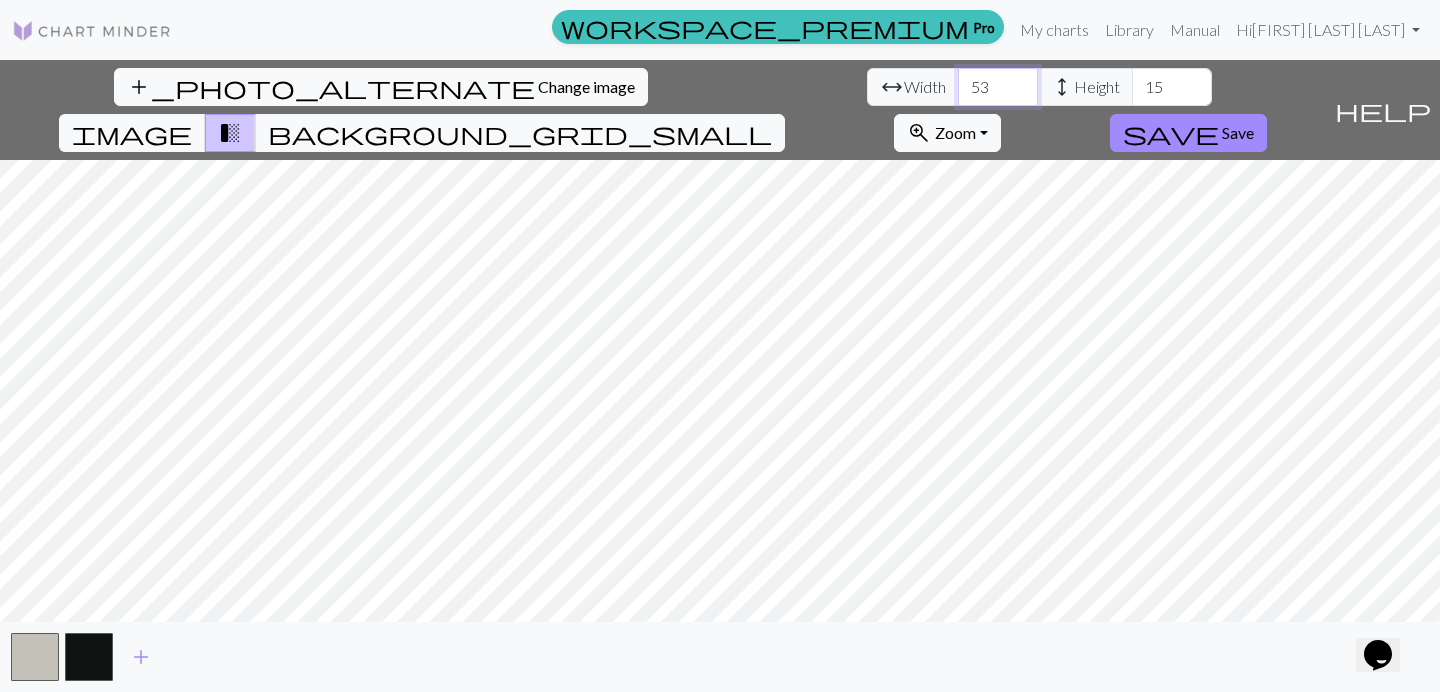 type on "5" 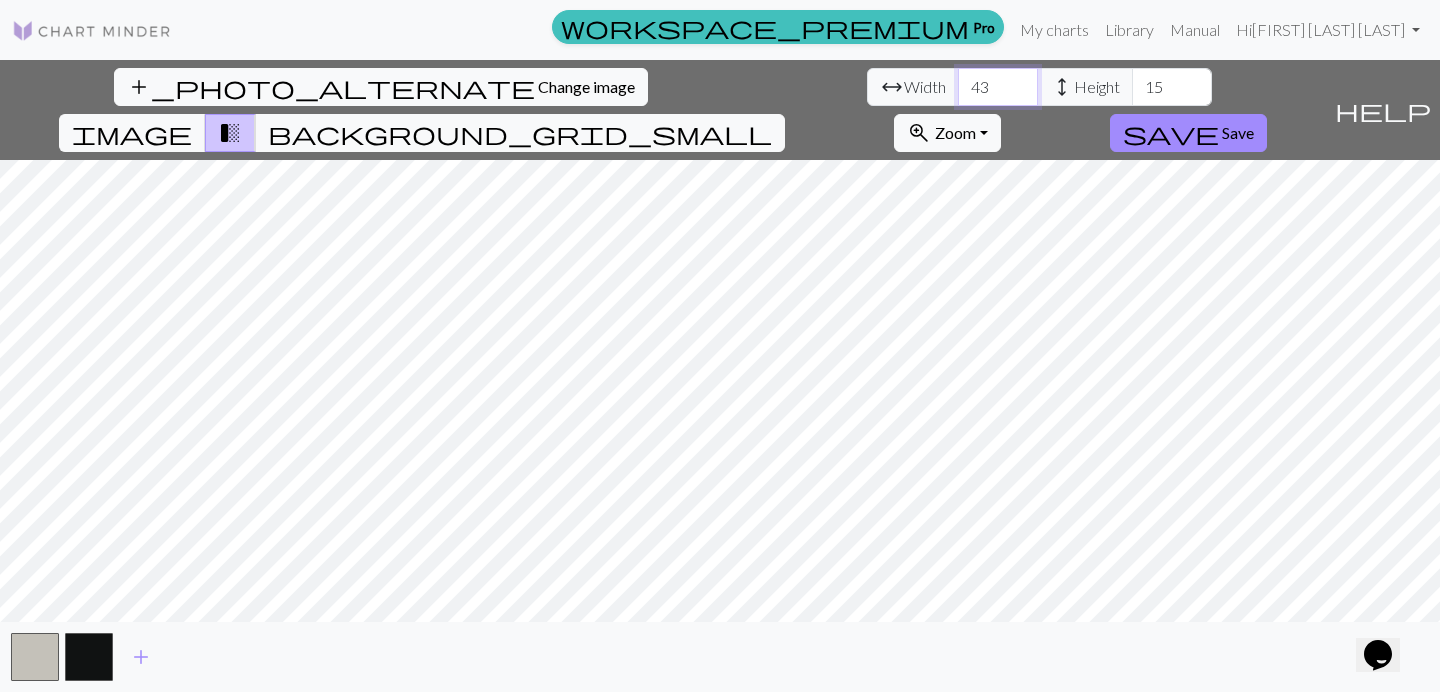 type on "43" 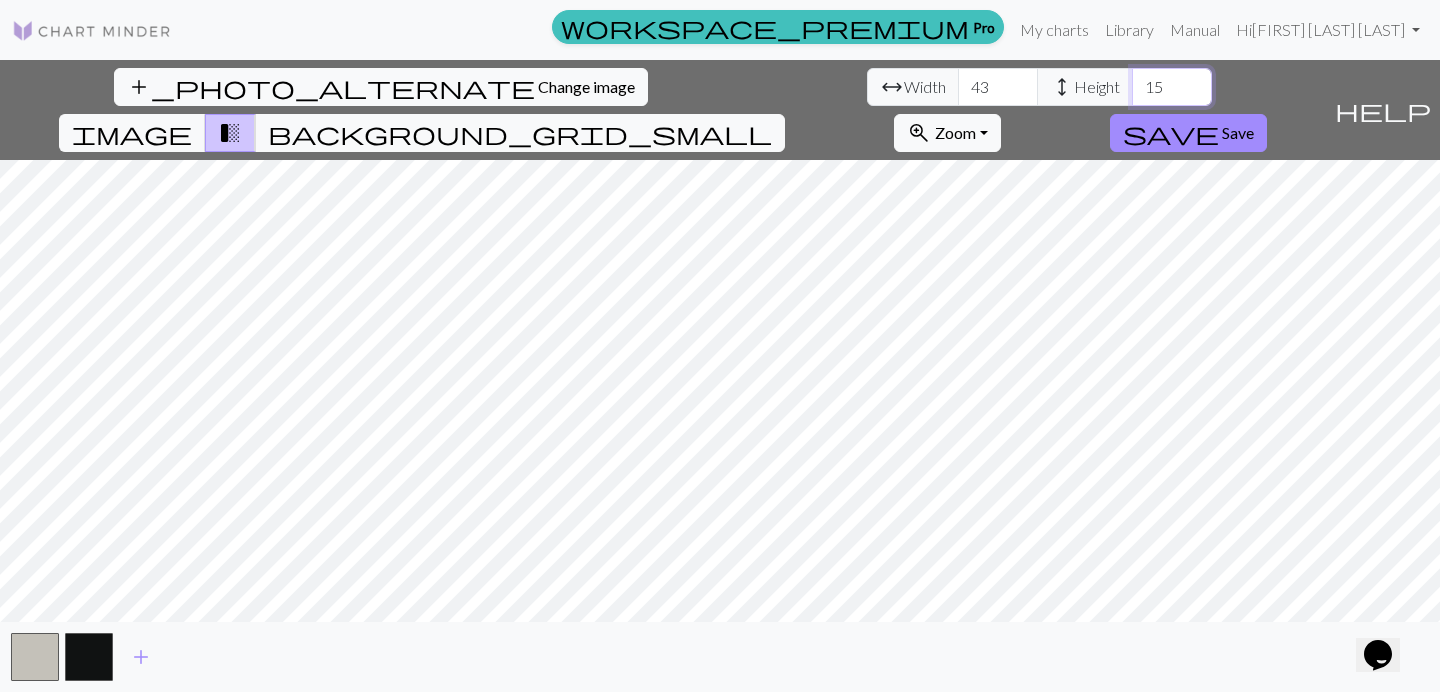 click on "15" at bounding box center [1172, 87] 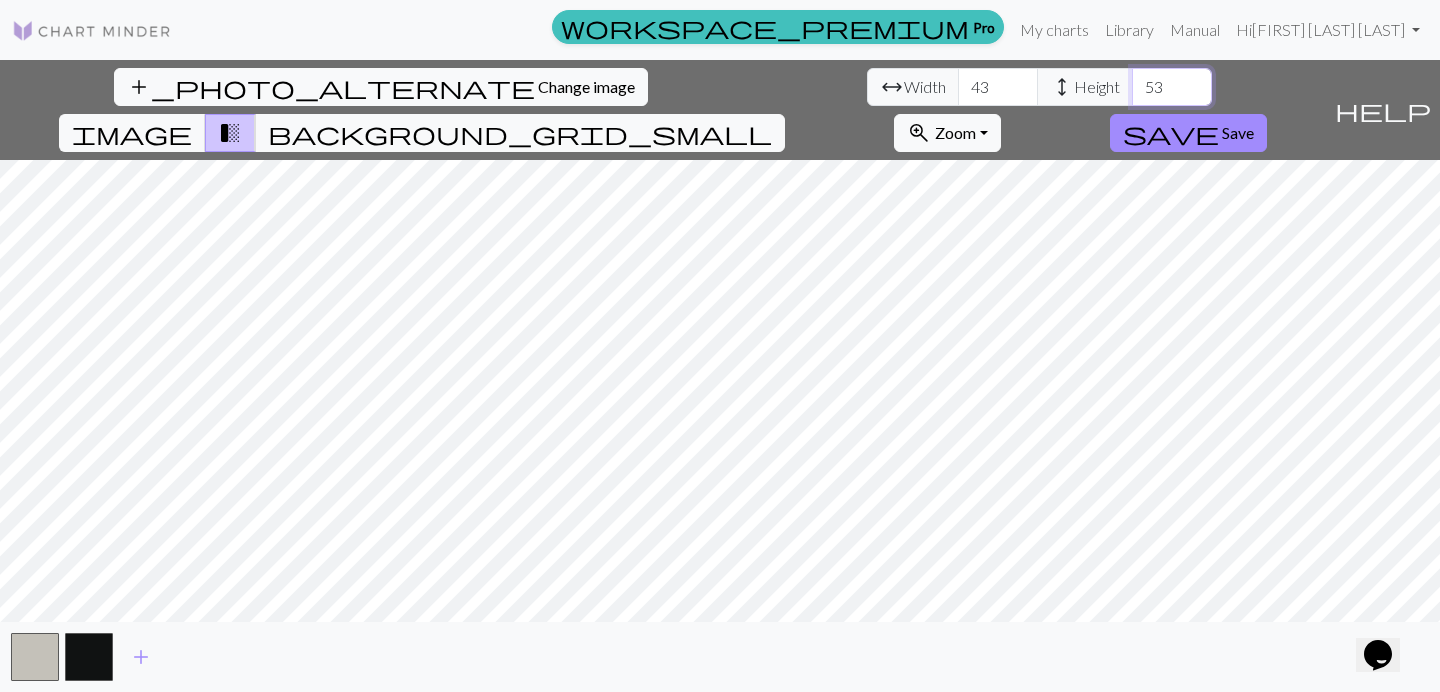 type on "53" 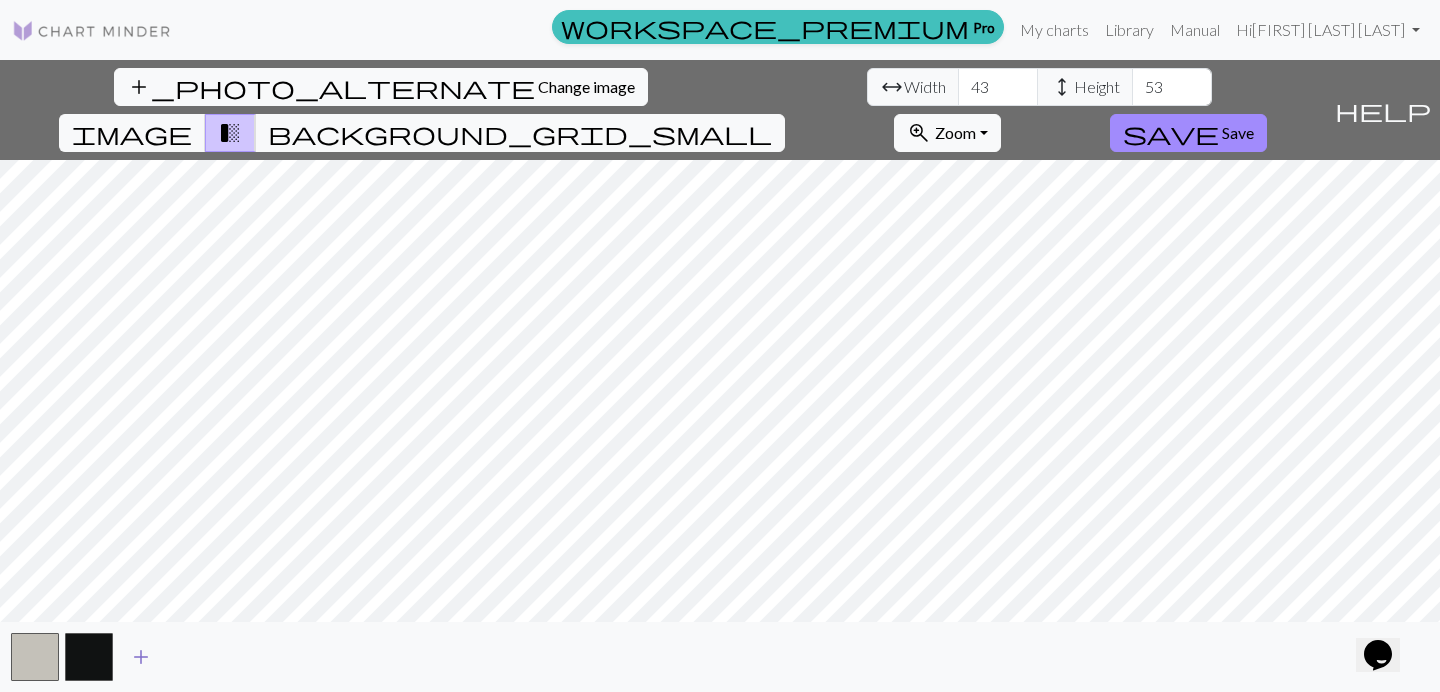 click on "add" at bounding box center [141, 657] 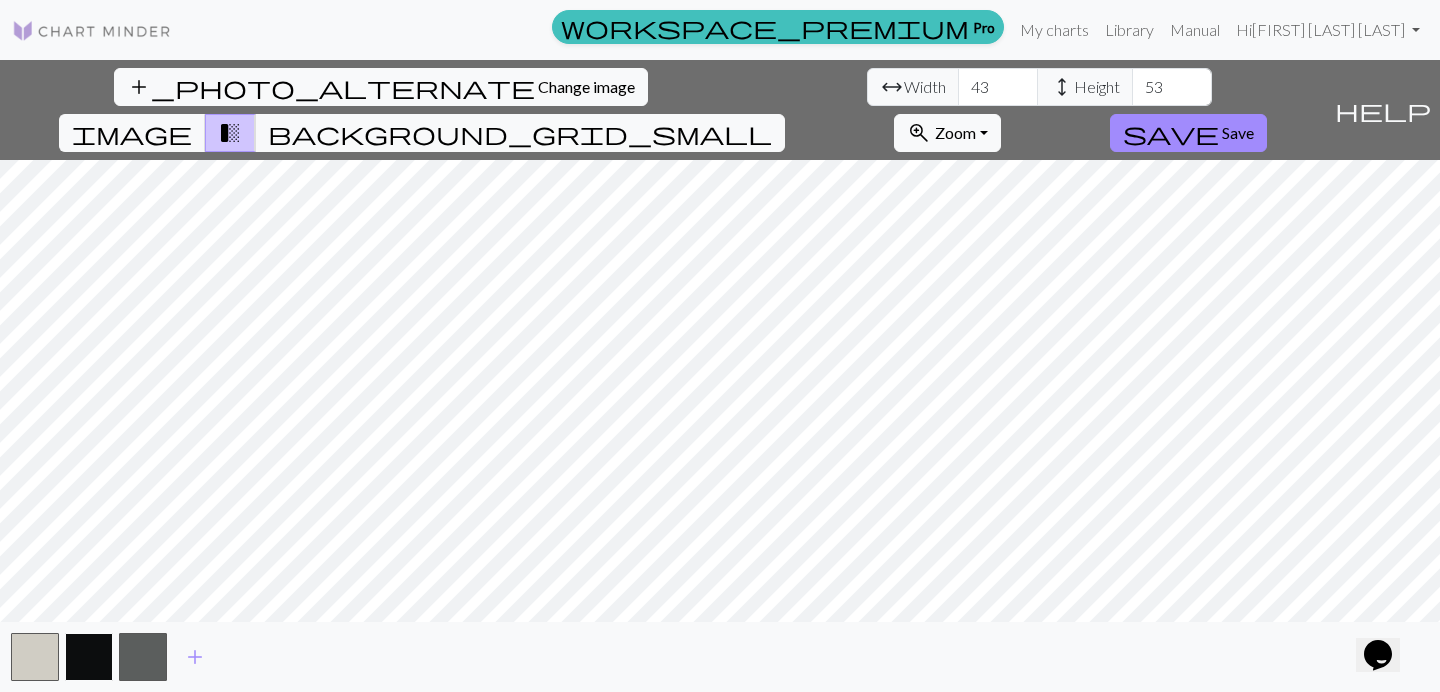 click at bounding box center [89, 657] 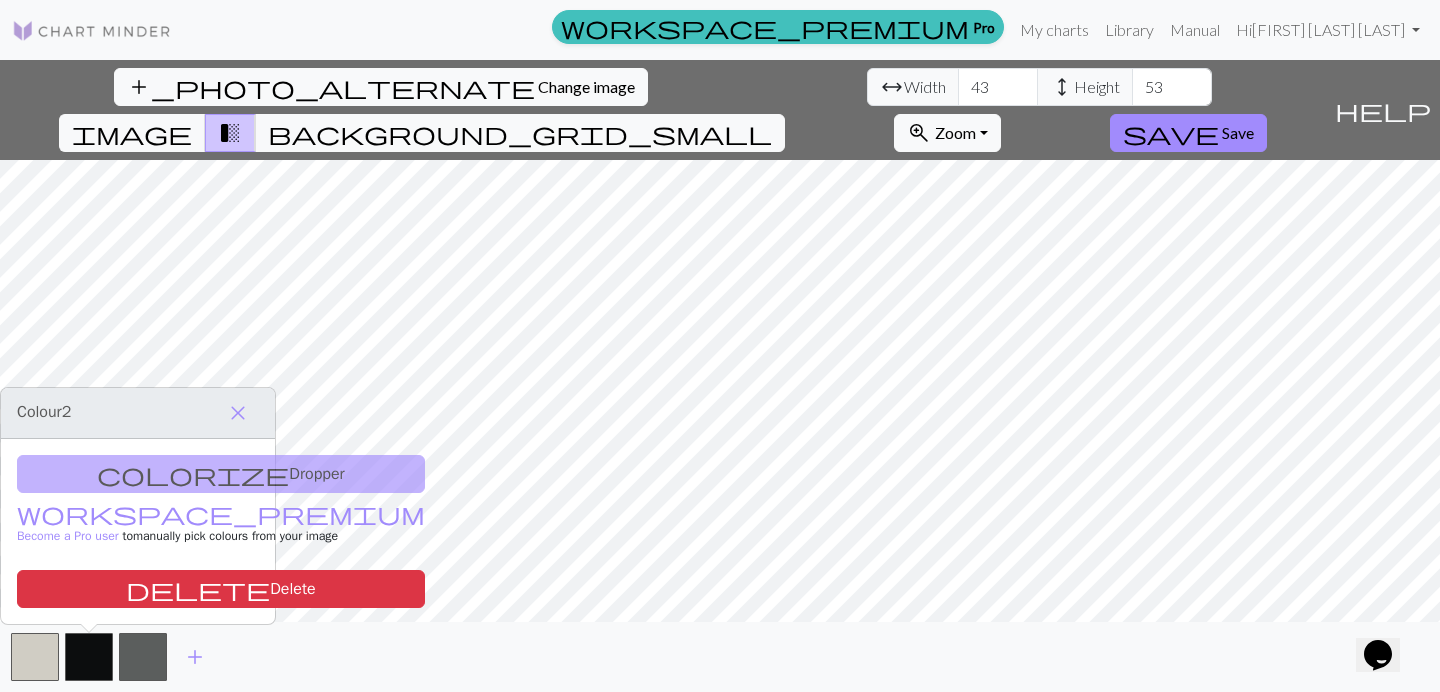 click on "colorize Dropper workspace_premium Become a Pro user   to  manually pick colours from your image delete Delete" at bounding box center (138, 531) 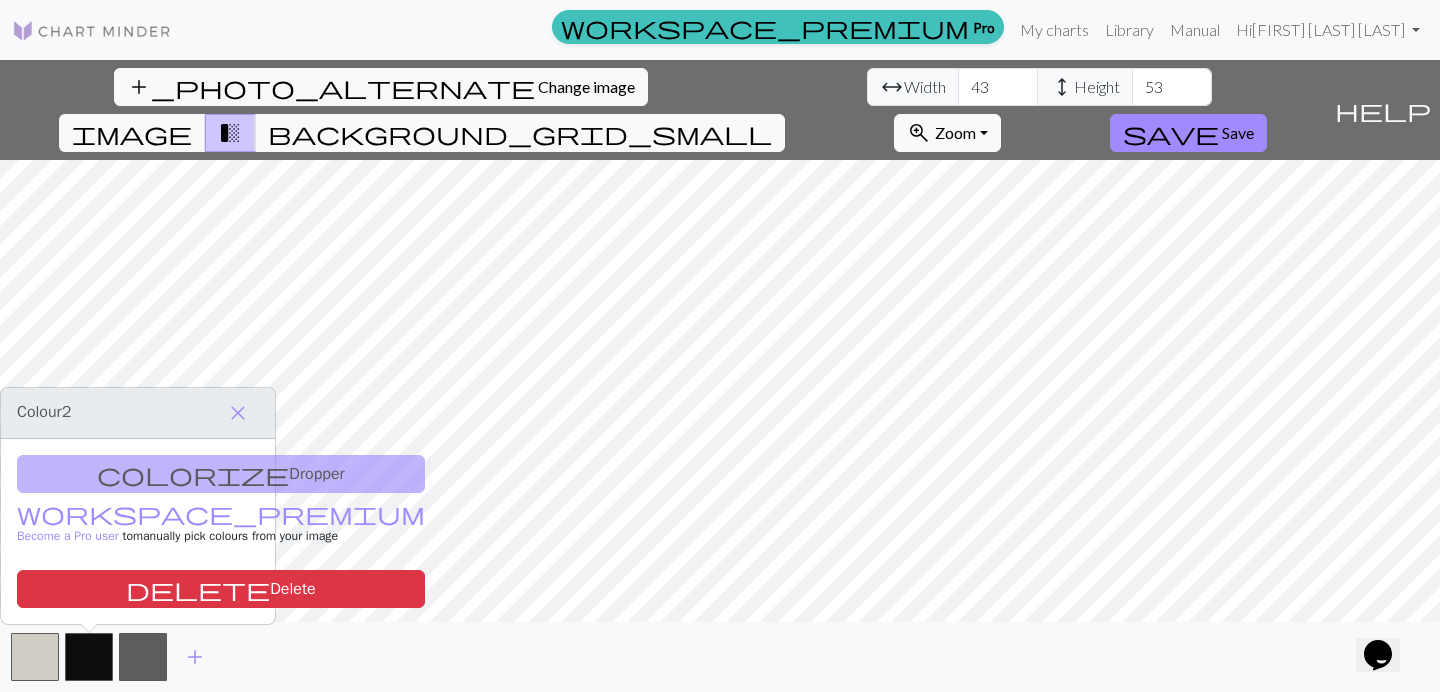 click on "colorize Dropper workspace_premium Become a Pro user   to  manually pick colours from your image delete Delete" at bounding box center (138, 531) 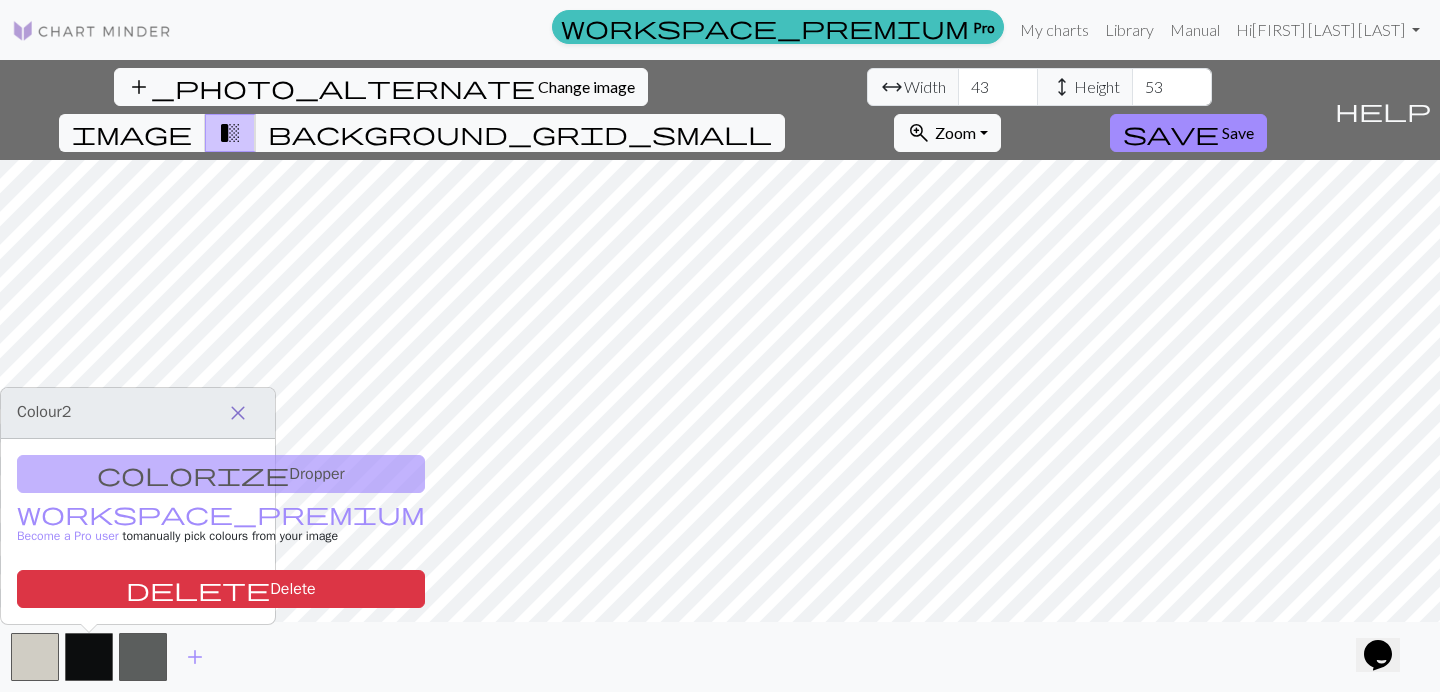 click on "close" at bounding box center (238, 413) 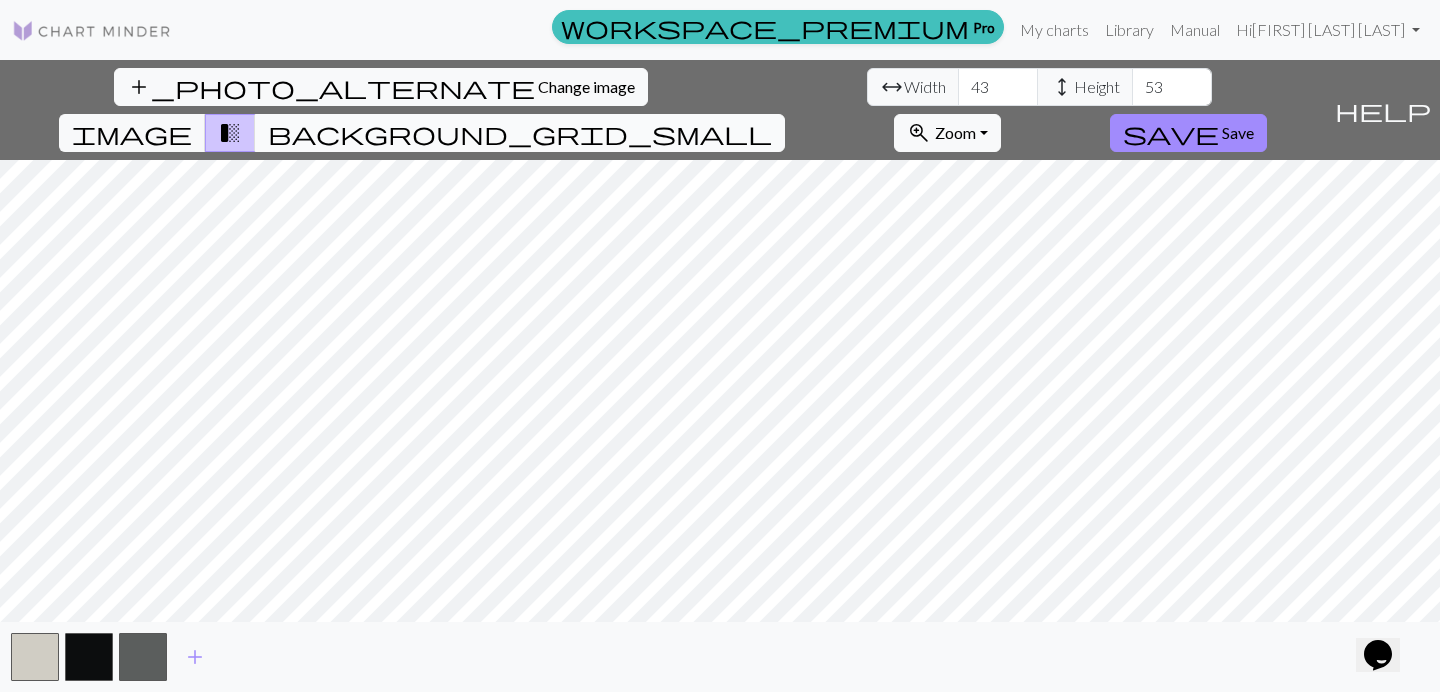 click on "background_grid_small" at bounding box center (520, 133) 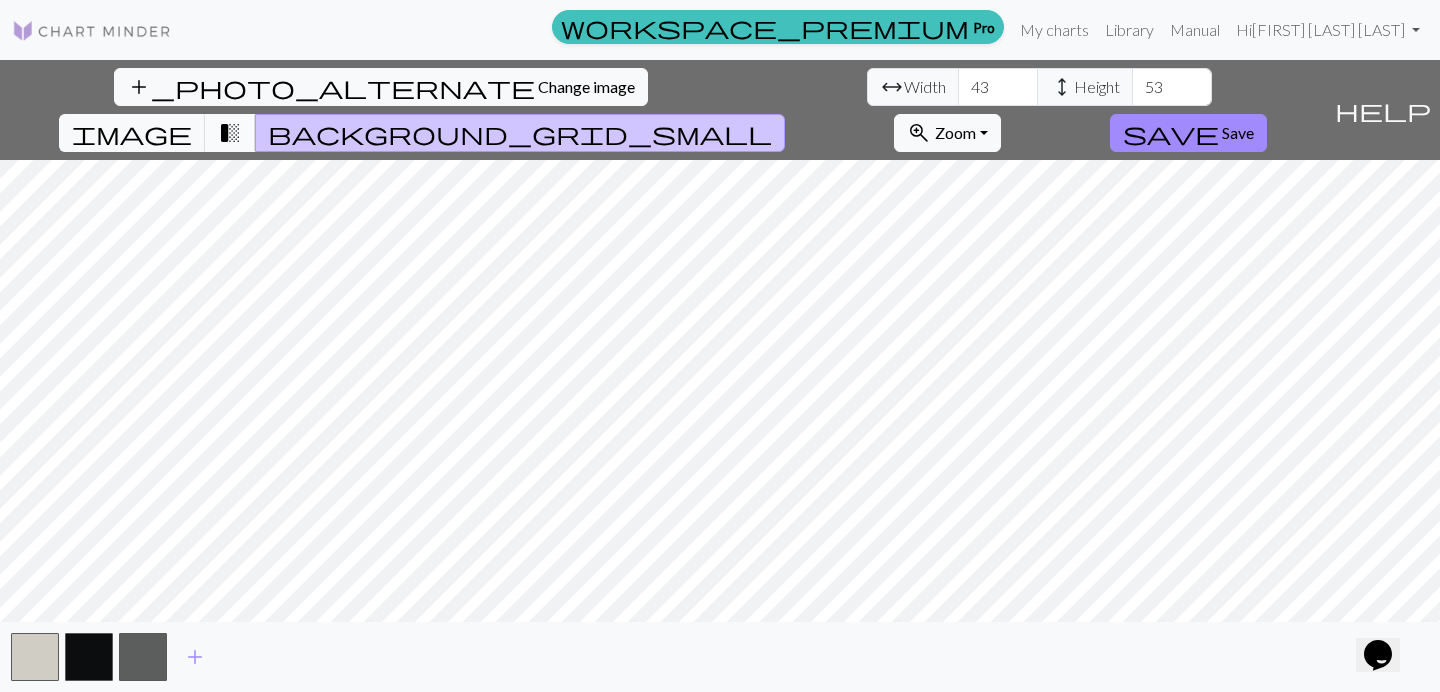 click on "transition_fade" at bounding box center [230, 133] 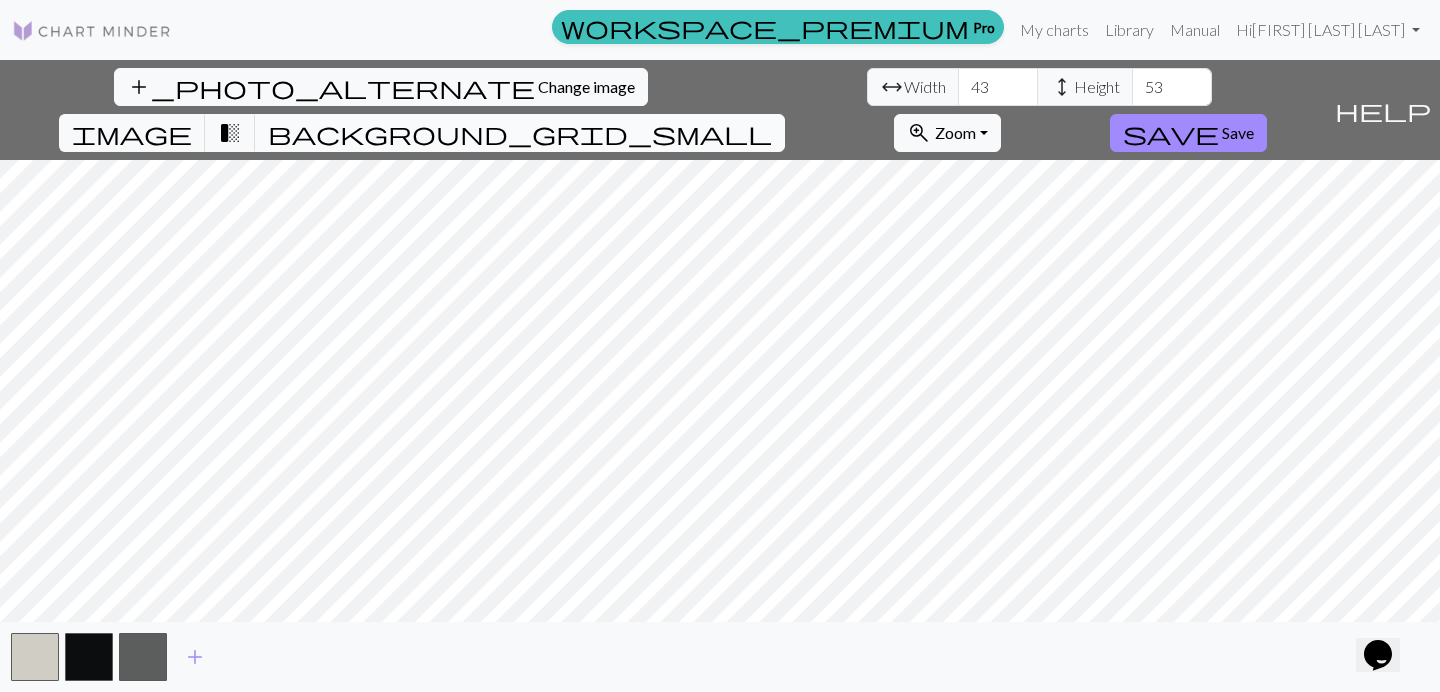 click on "background_grid_small" at bounding box center (520, 133) 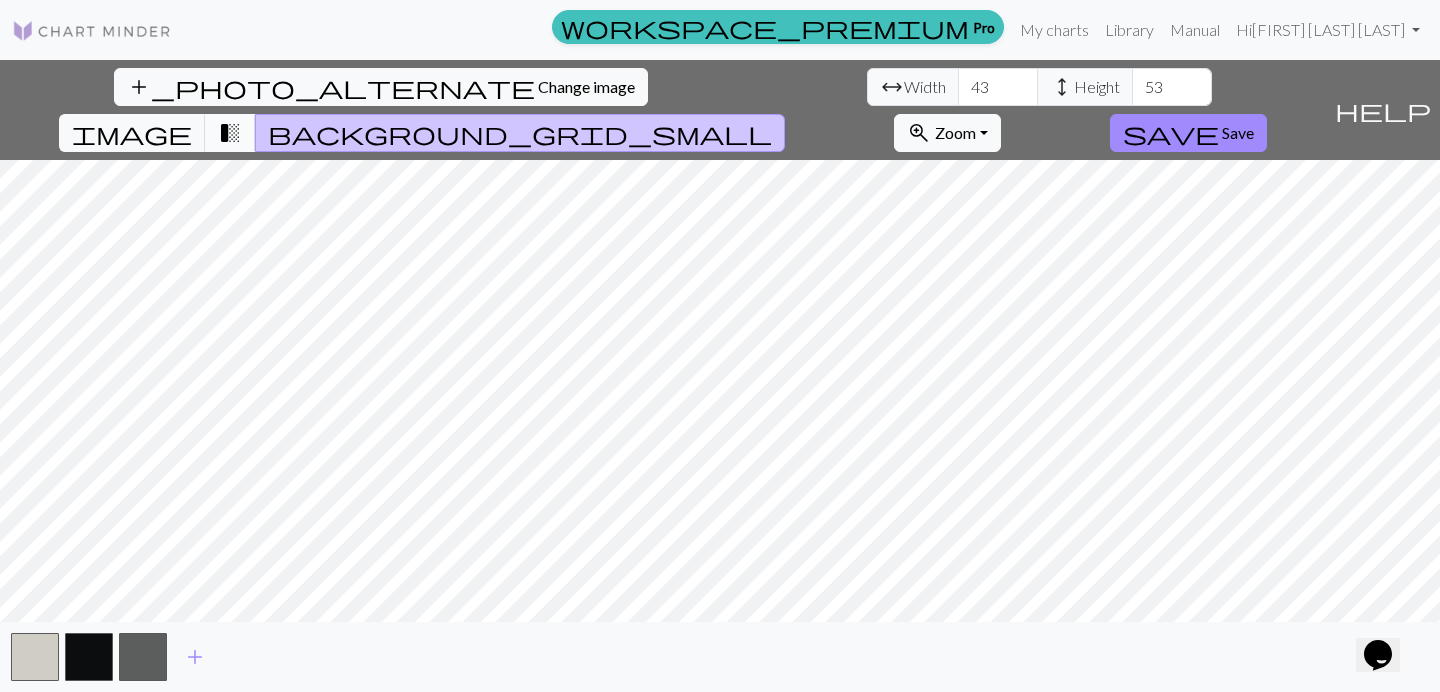click on "transition_fade" at bounding box center [230, 133] 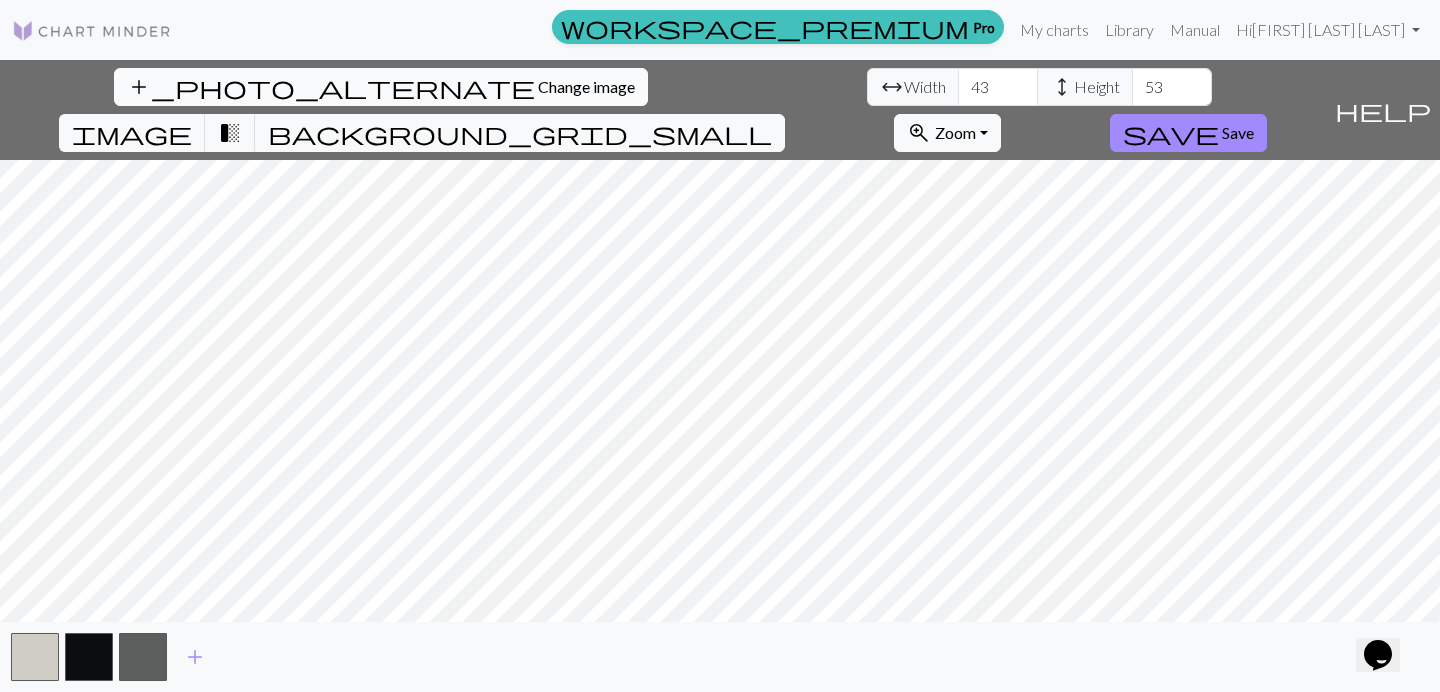 click on "add_photo_alternate   Change image" at bounding box center (381, 87) 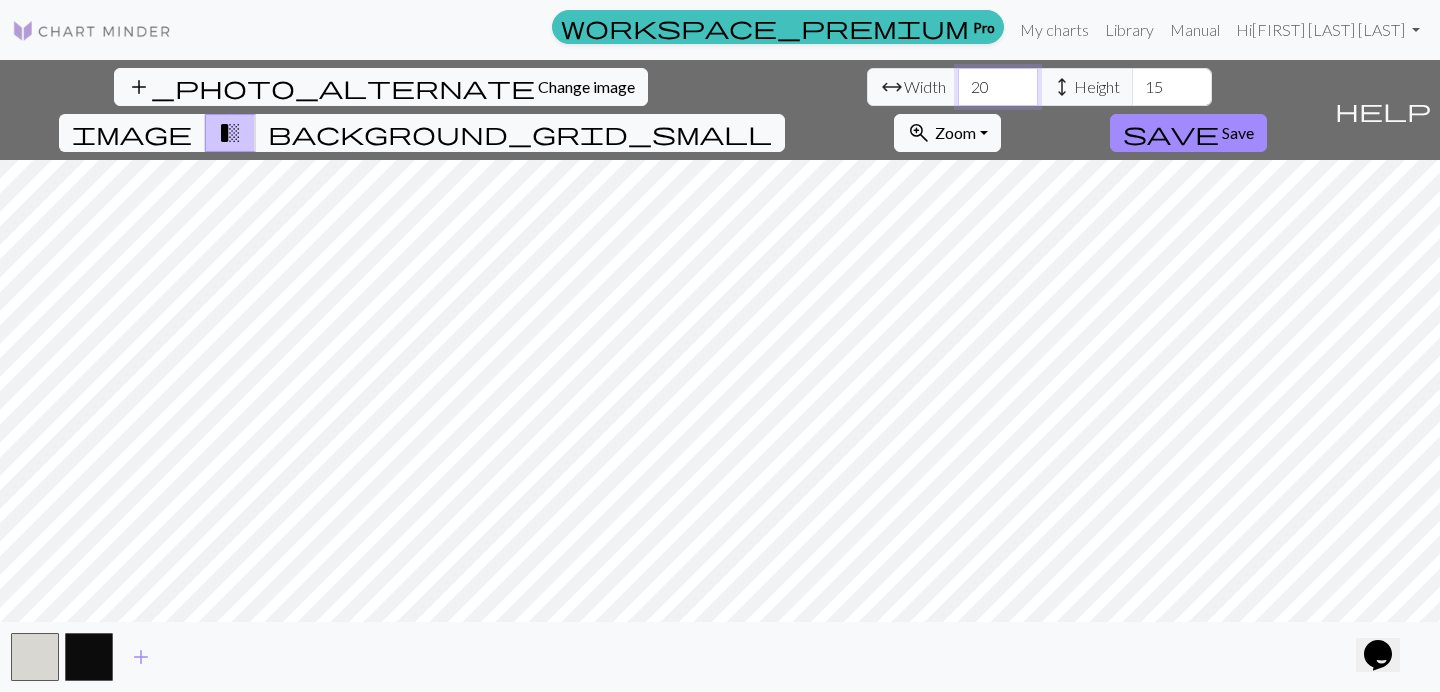 drag, startPoint x: 452, startPoint y: 87, endPoint x: 415, endPoint y: 80, distance: 37.65634 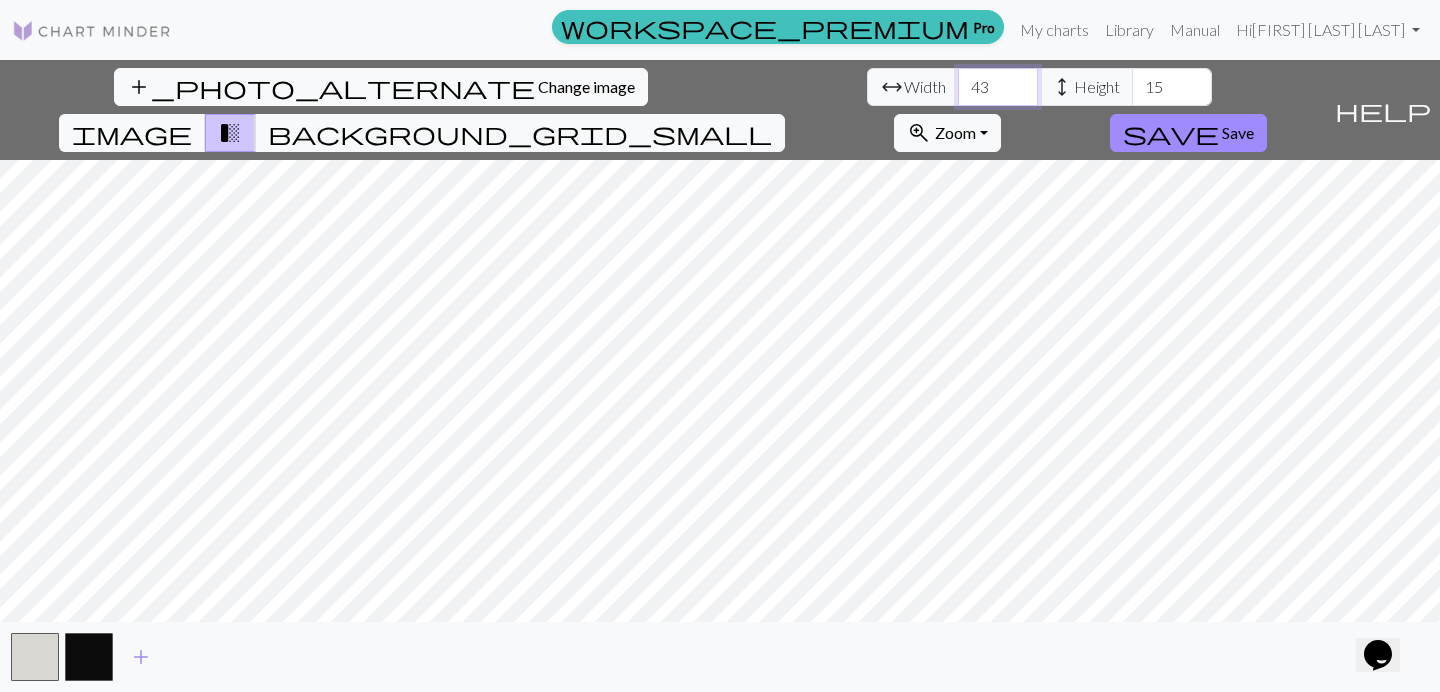 type on "43" 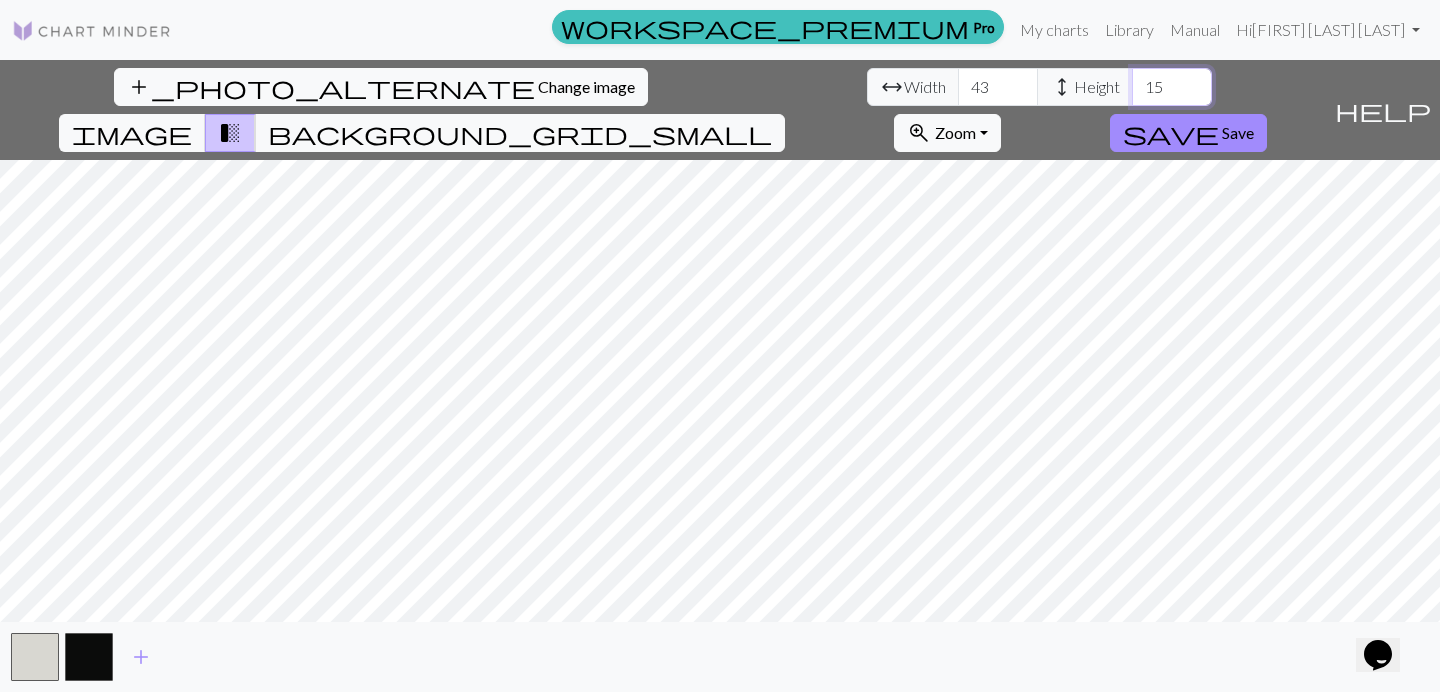 drag, startPoint x: 625, startPoint y: 83, endPoint x: 583, endPoint y: 80, distance: 42.107006 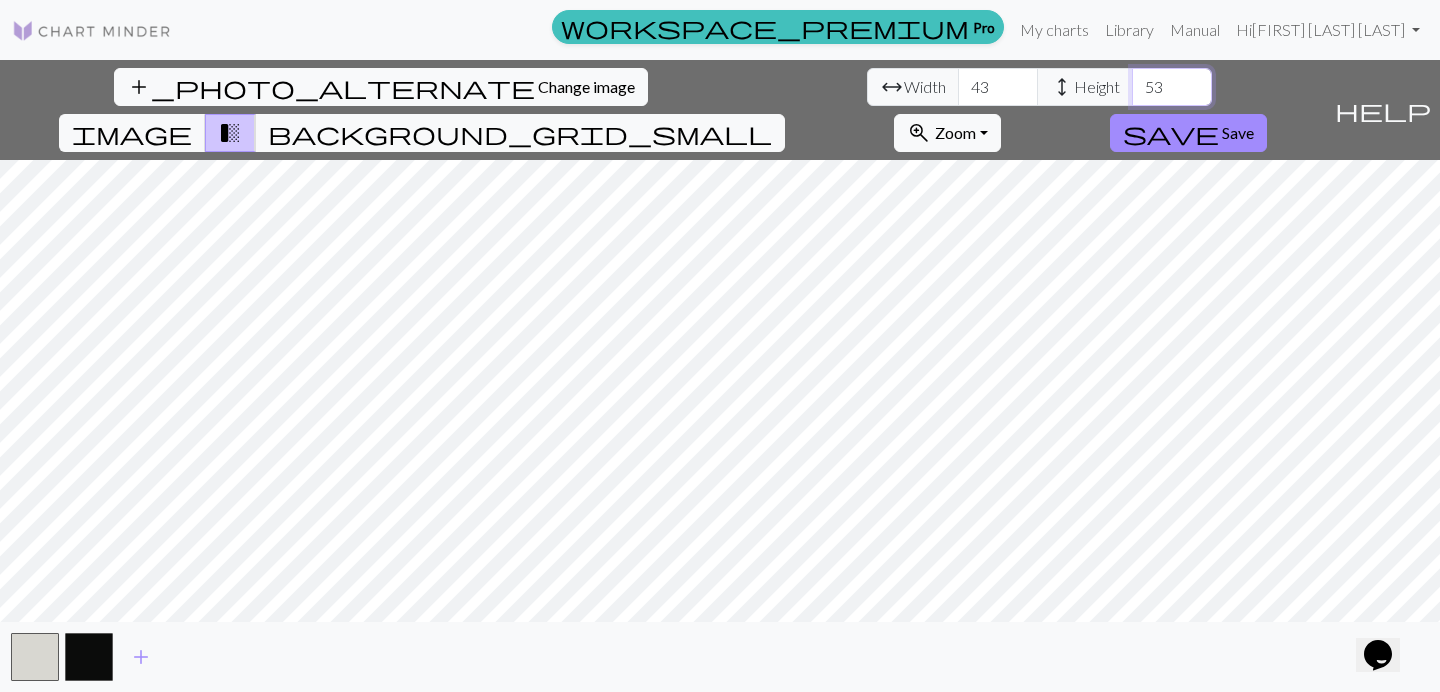 type on "53" 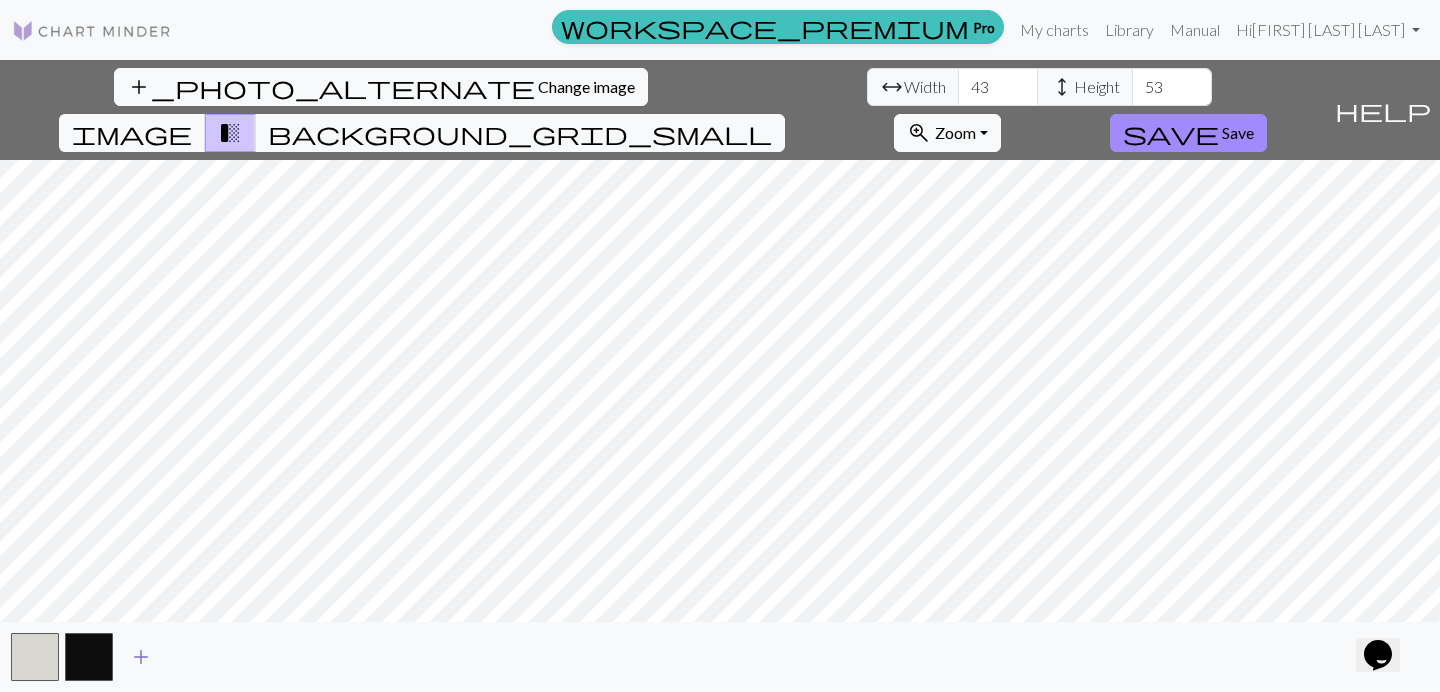 click on "add" at bounding box center [141, 657] 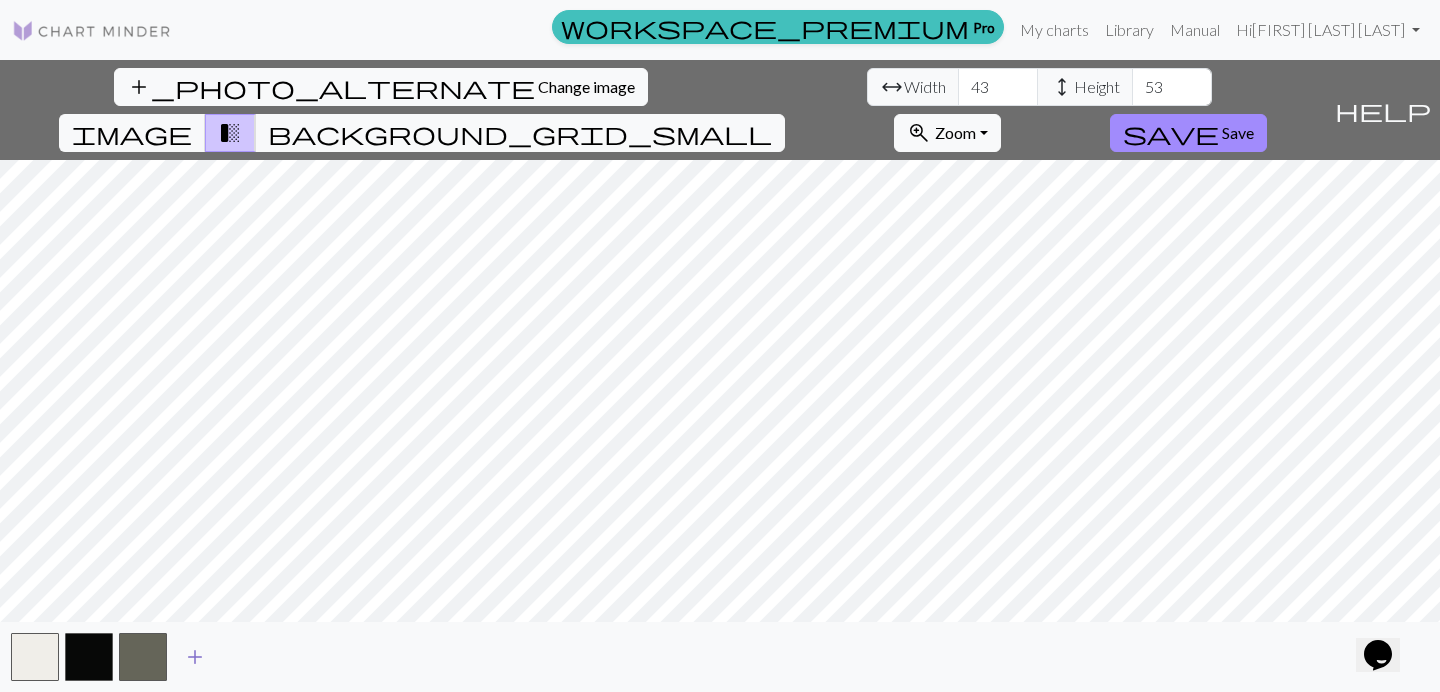 click on "add" at bounding box center [195, 657] 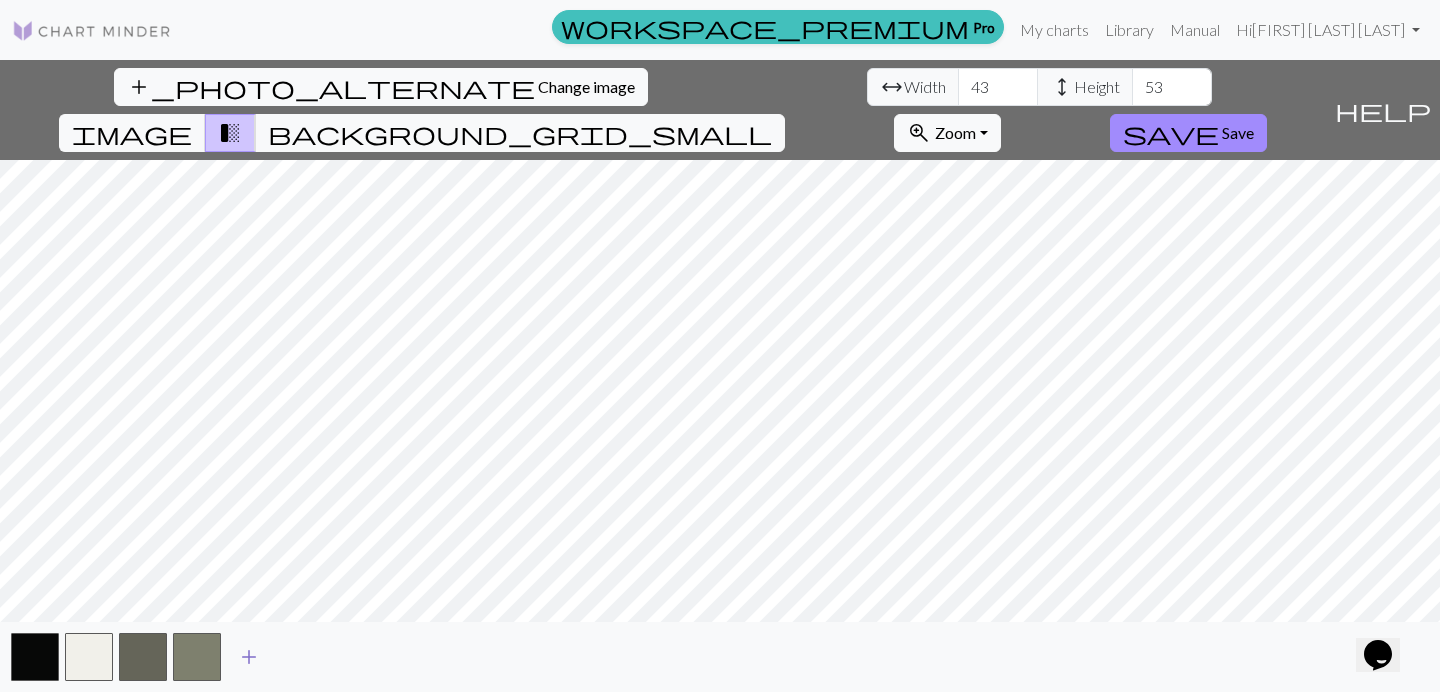 click at bounding box center [197, 657] 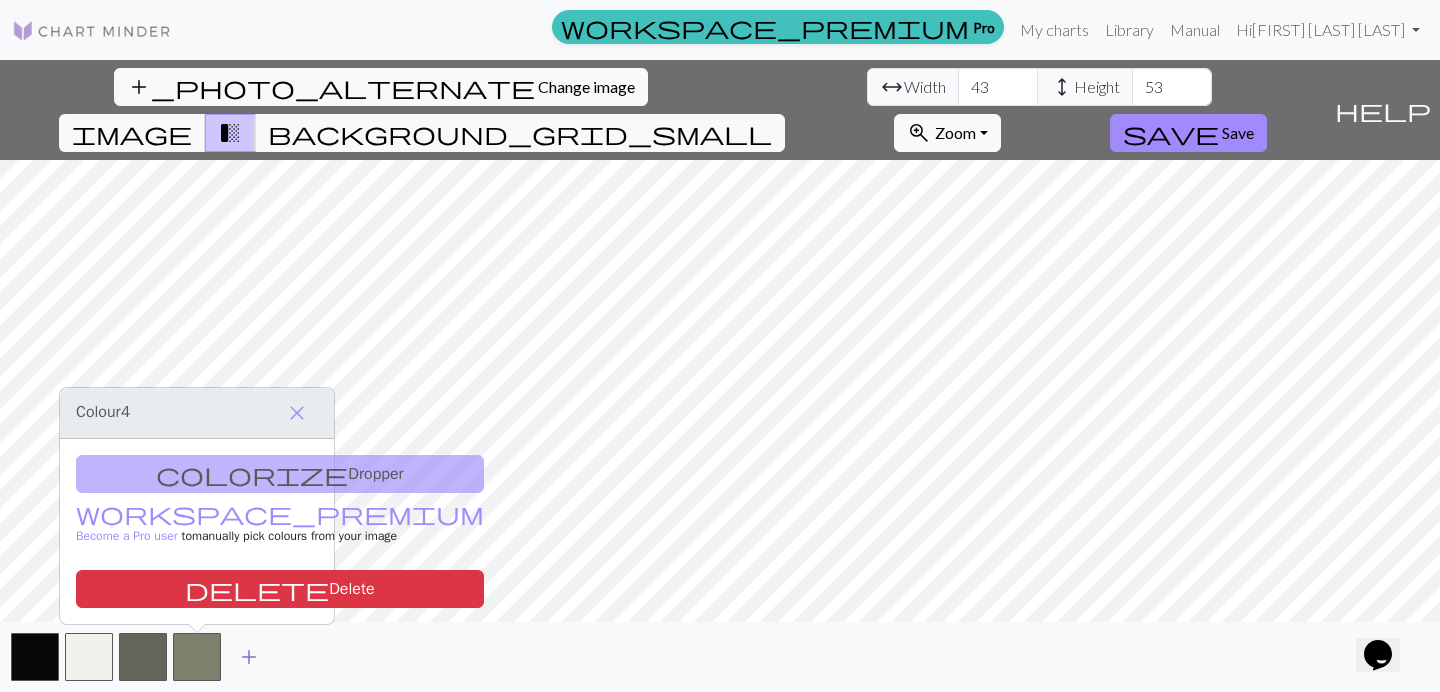 click on "add" at bounding box center [249, 657] 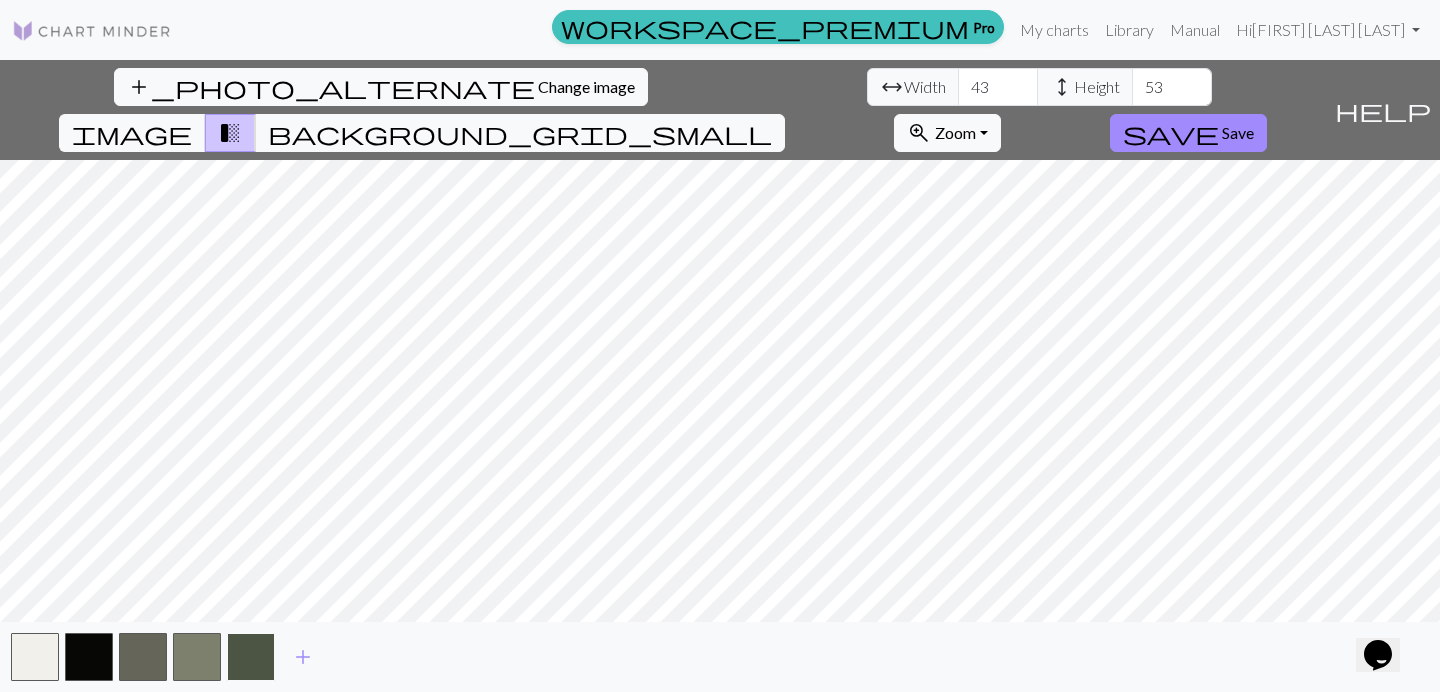 click at bounding box center [251, 657] 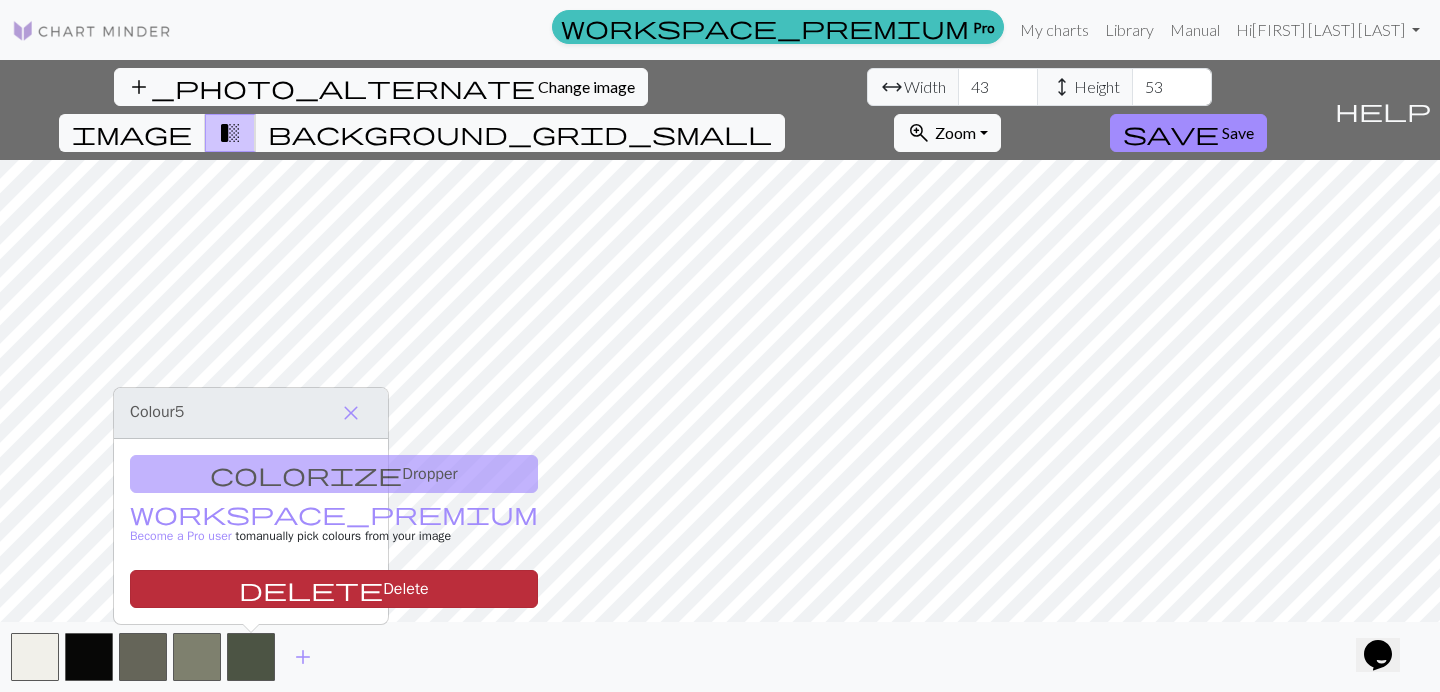 click on "delete Delete" at bounding box center [334, 589] 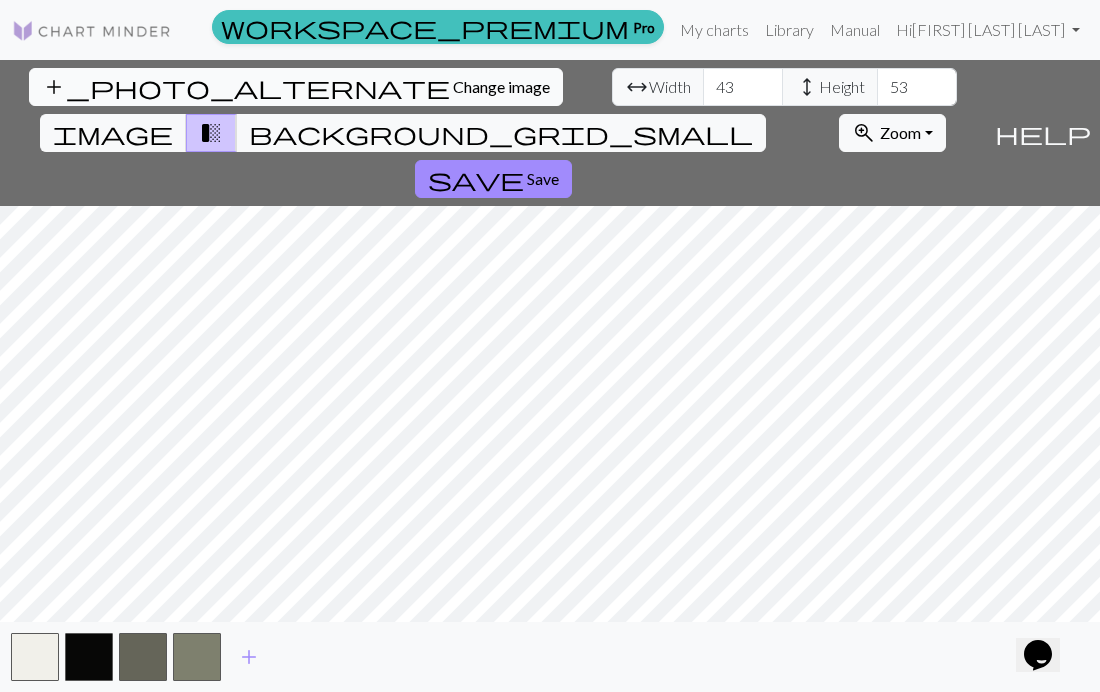 click on "Change image" at bounding box center (501, 86) 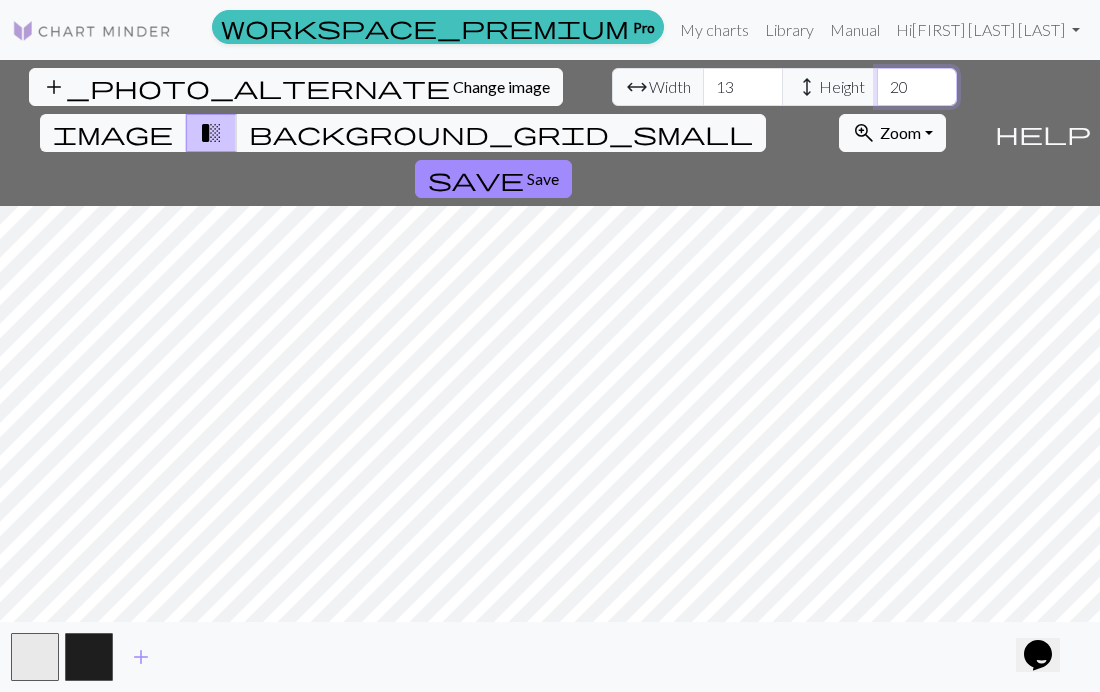 click on "20" at bounding box center (917, 87) 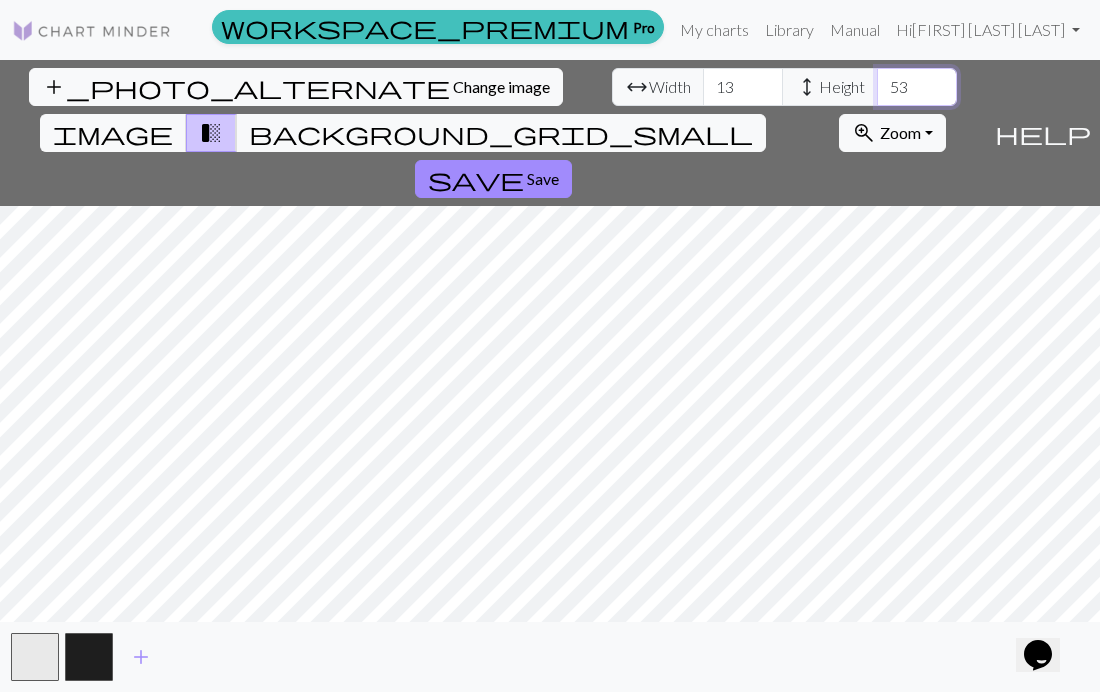 type on "53" 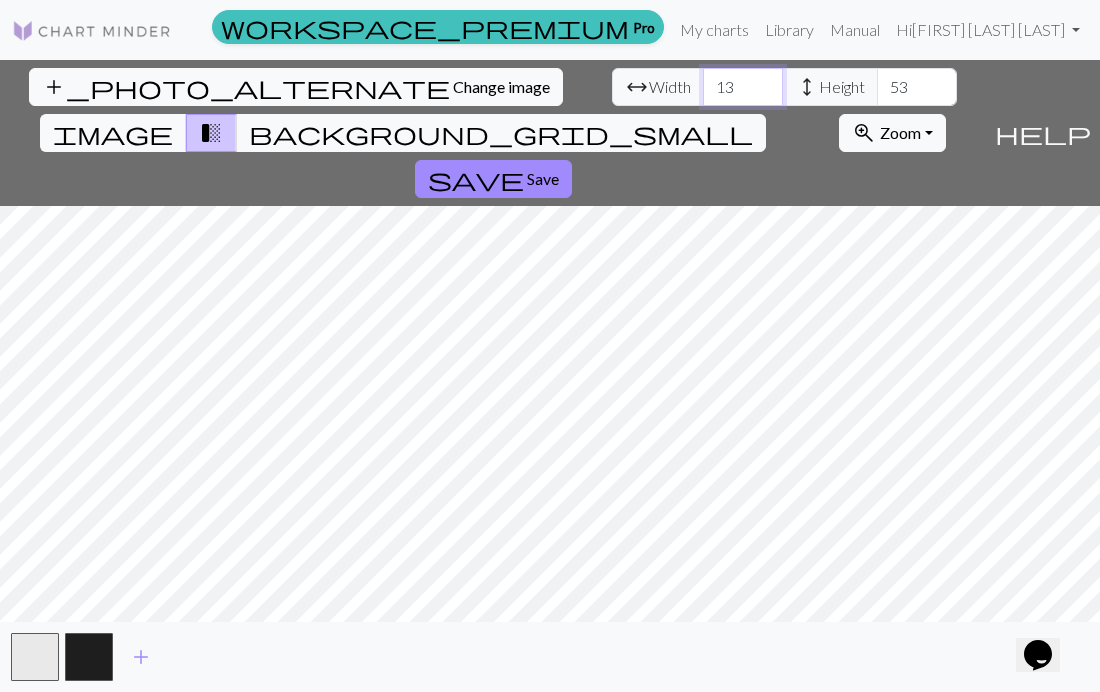 click on "13" at bounding box center (743, 87) 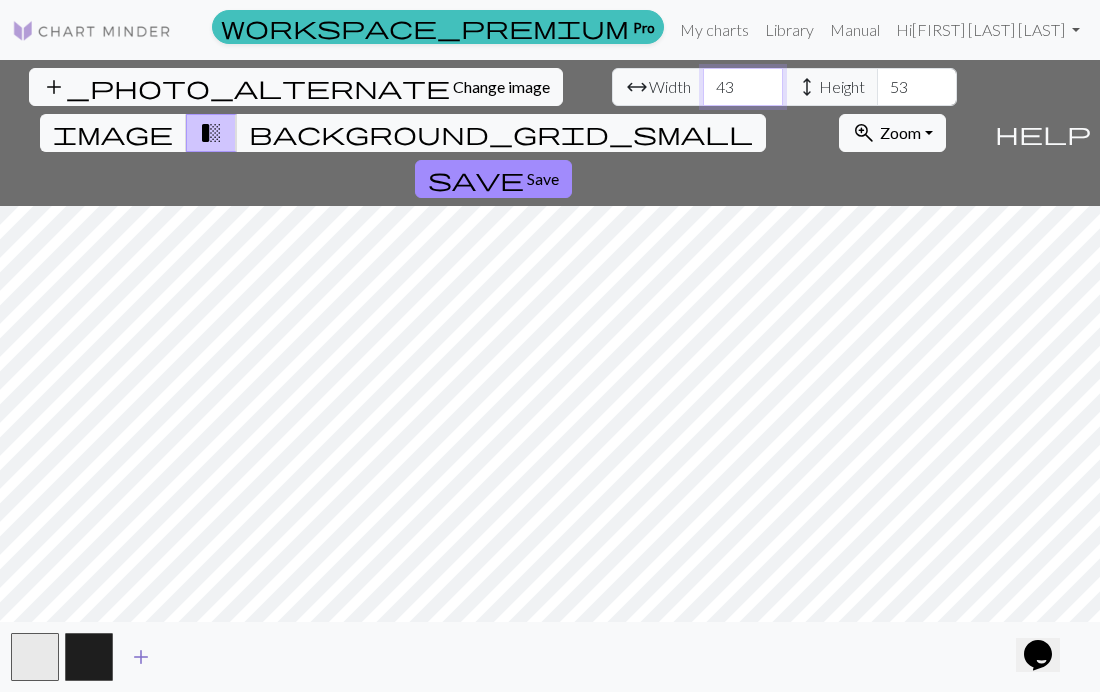 type on "43" 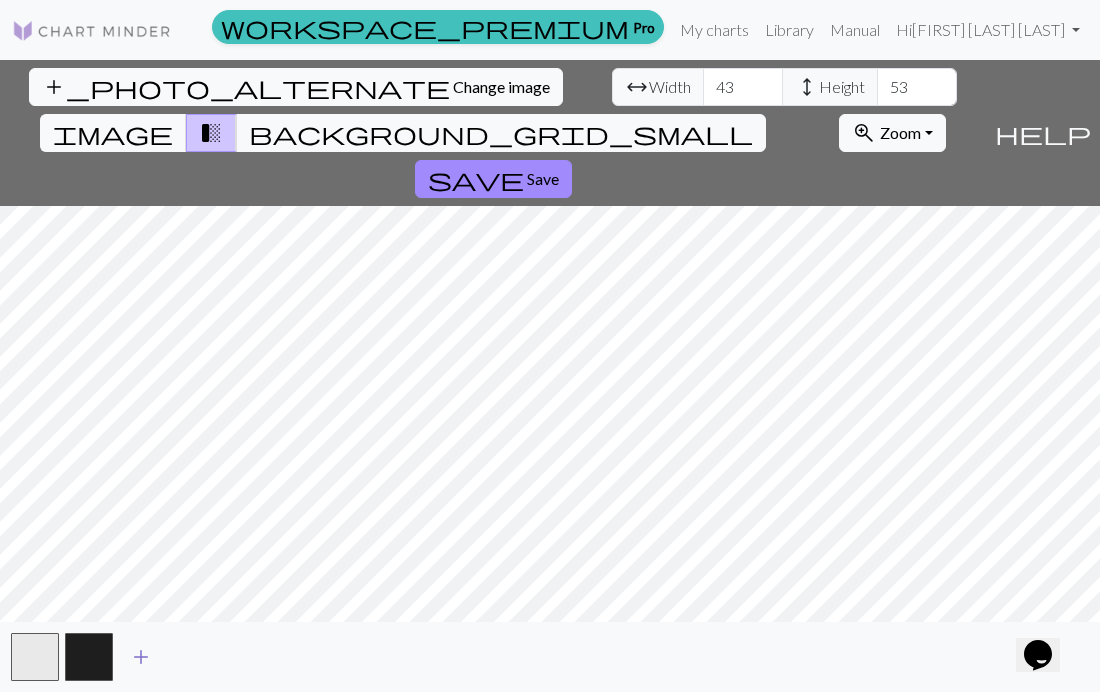 click on "add" at bounding box center (141, 657) 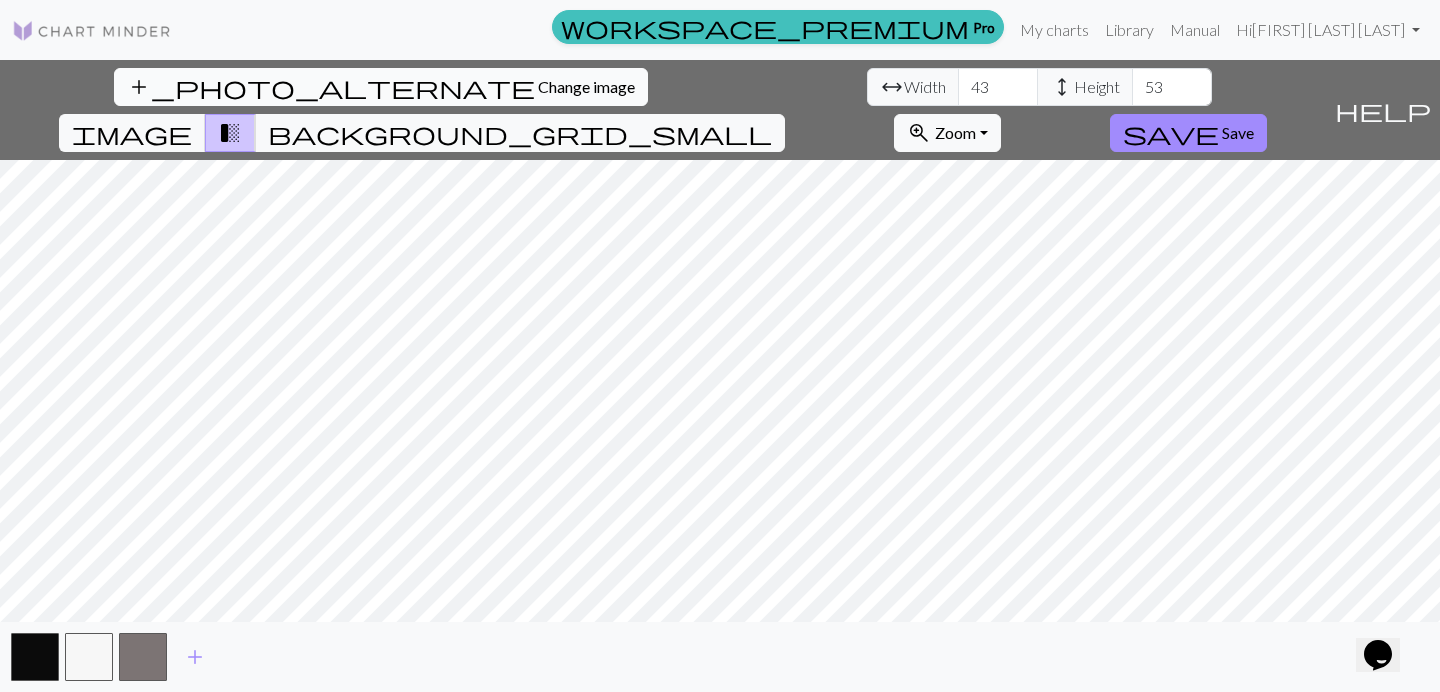 click on "Change image" at bounding box center [586, 86] 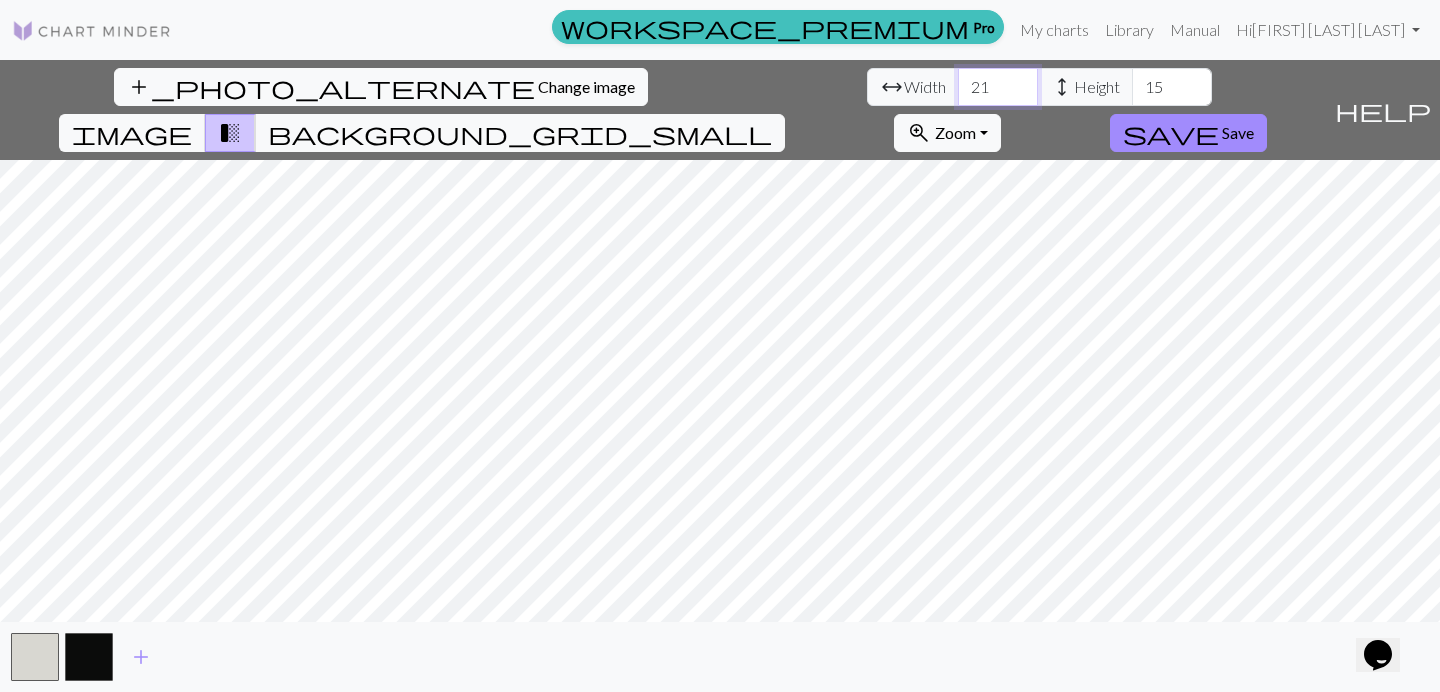 click on "21" at bounding box center (998, 87) 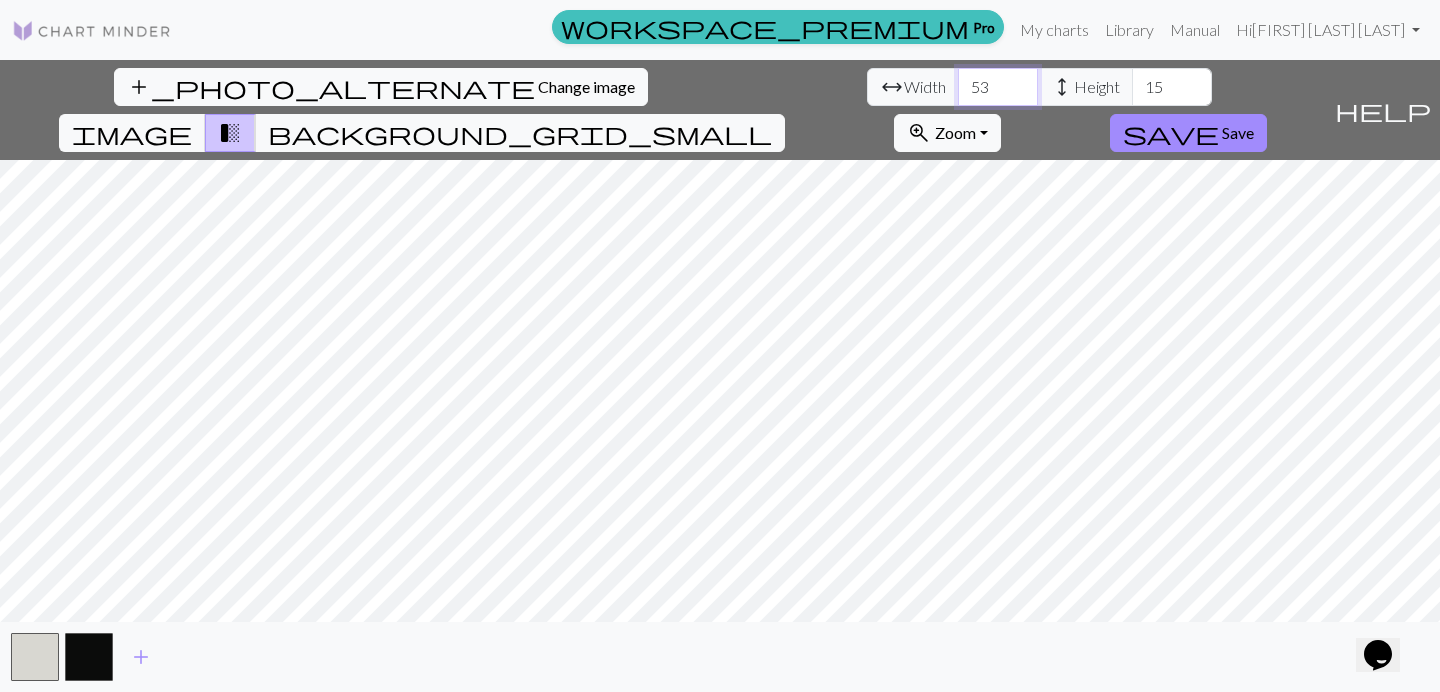 type on "53" 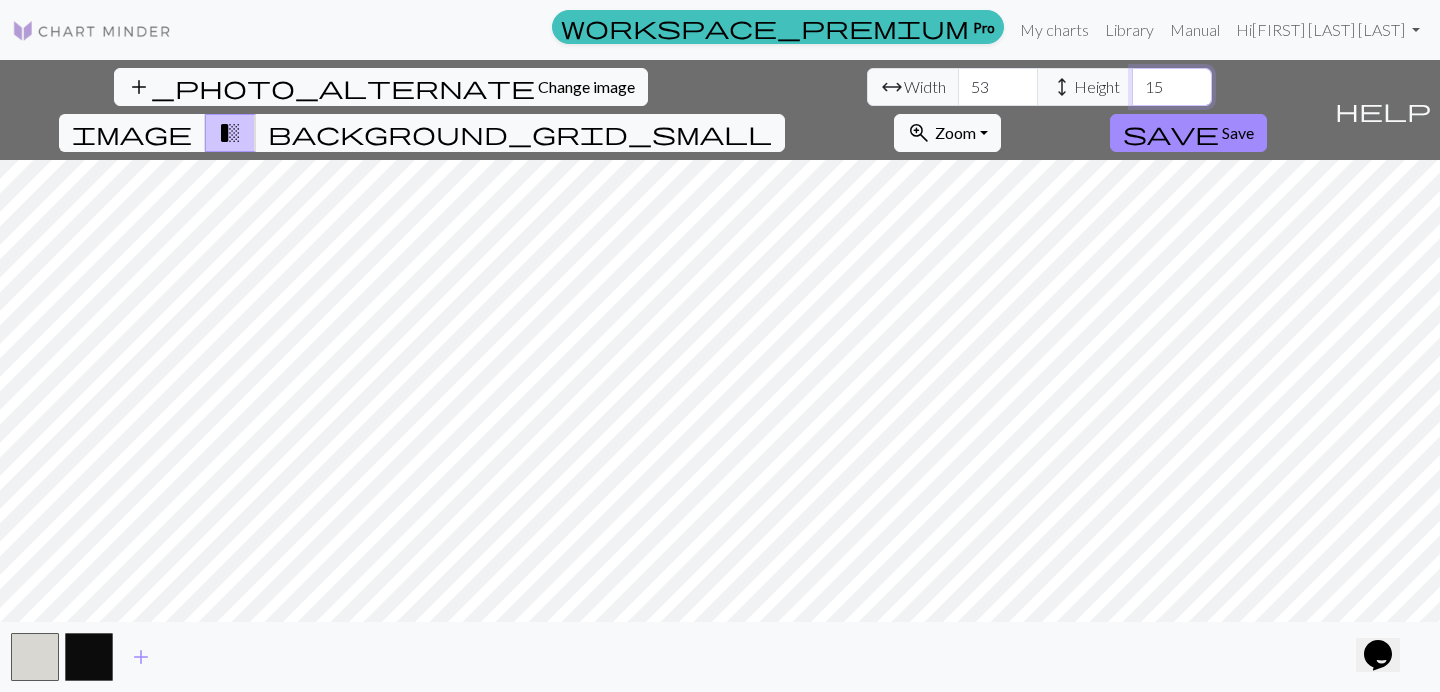 drag, startPoint x: 624, startPoint y: 85, endPoint x: 594, endPoint y: 85, distance: 30 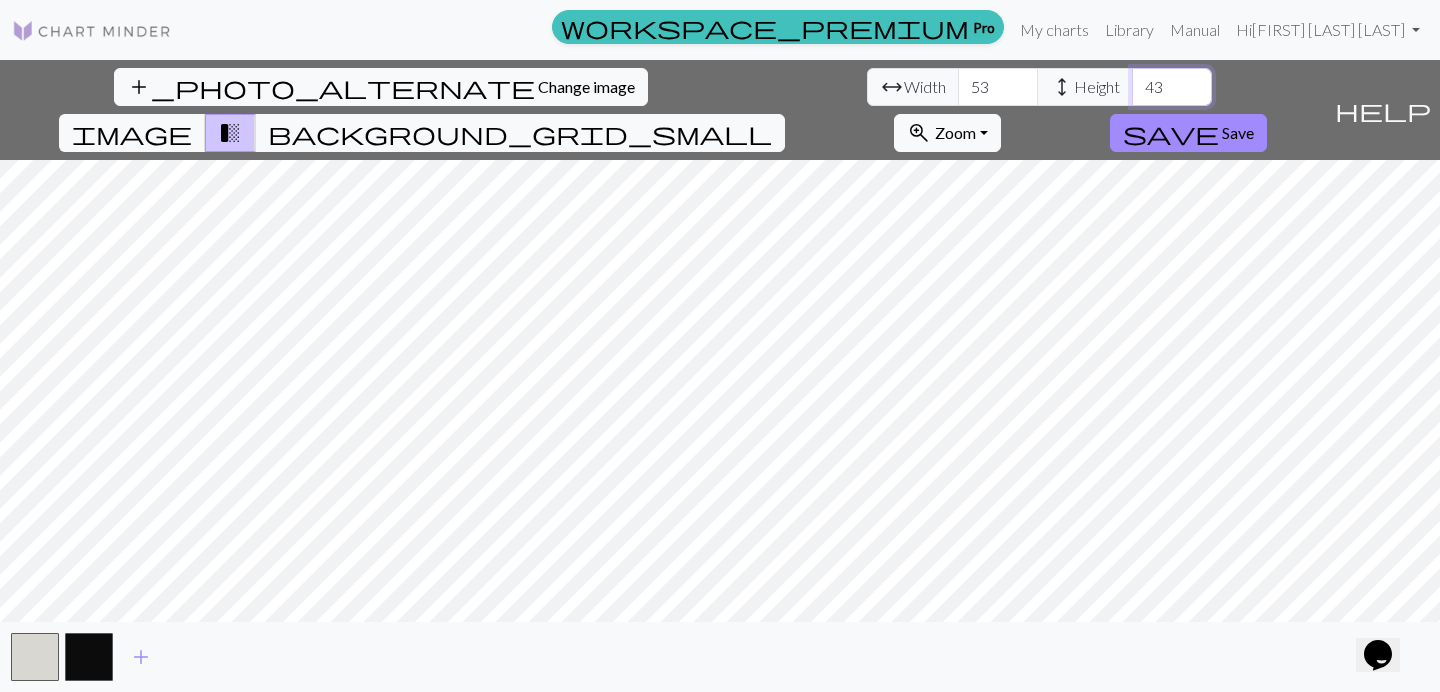 type on "43" 